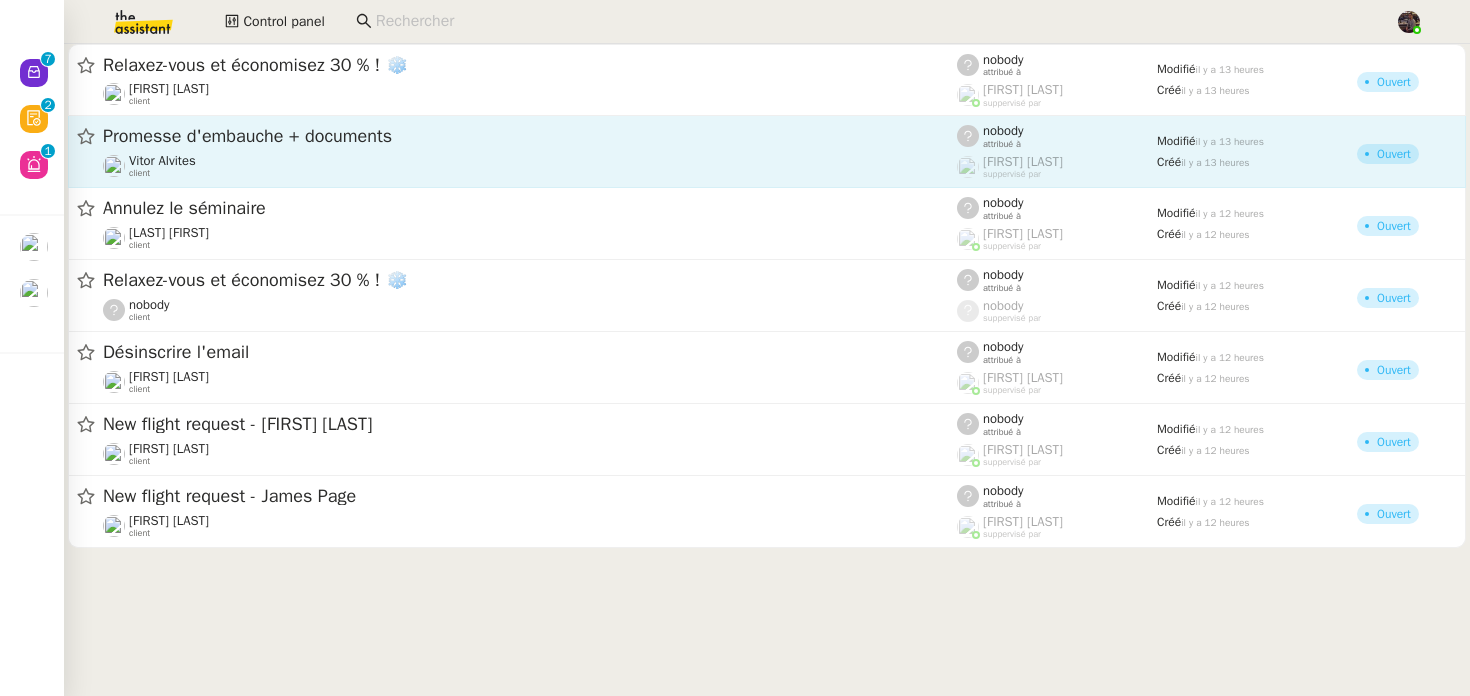 scroll, scrollTop: 0, scrollLeft: 0, axis: both 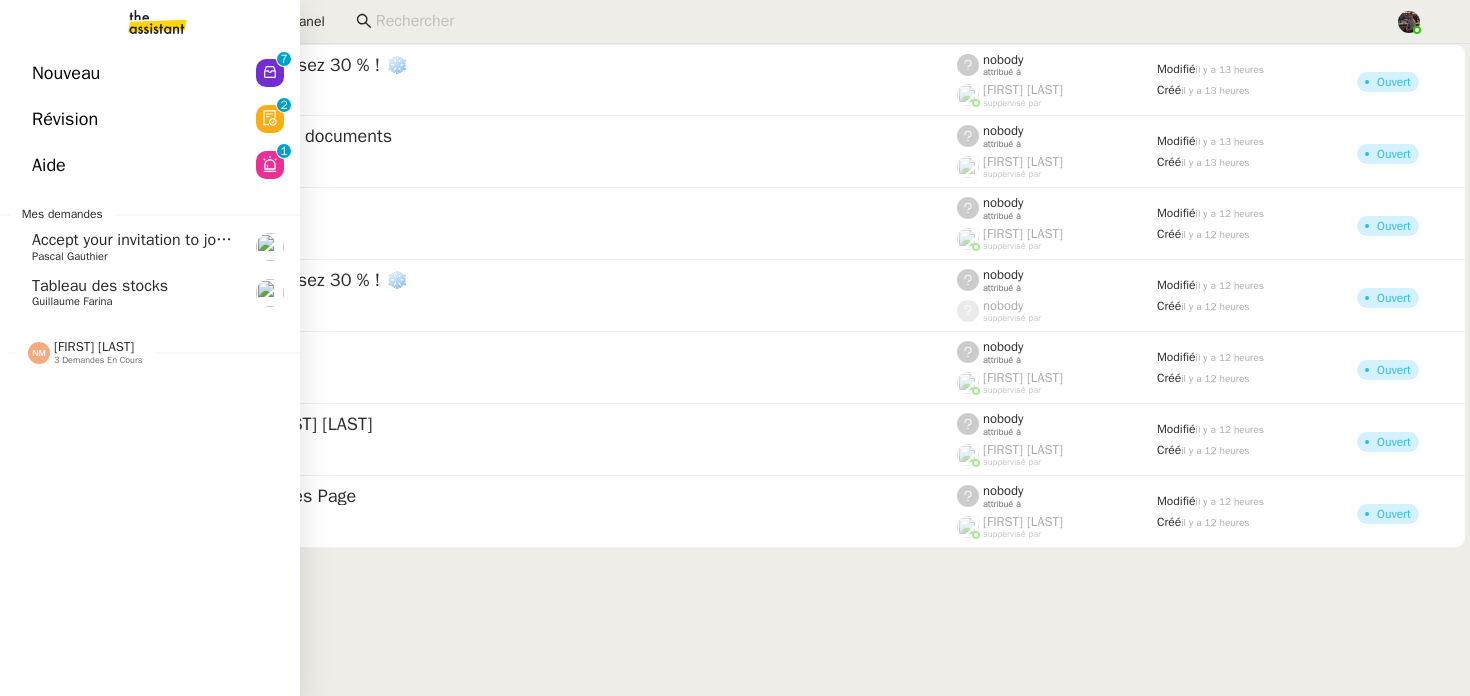 click on "Nouveau" 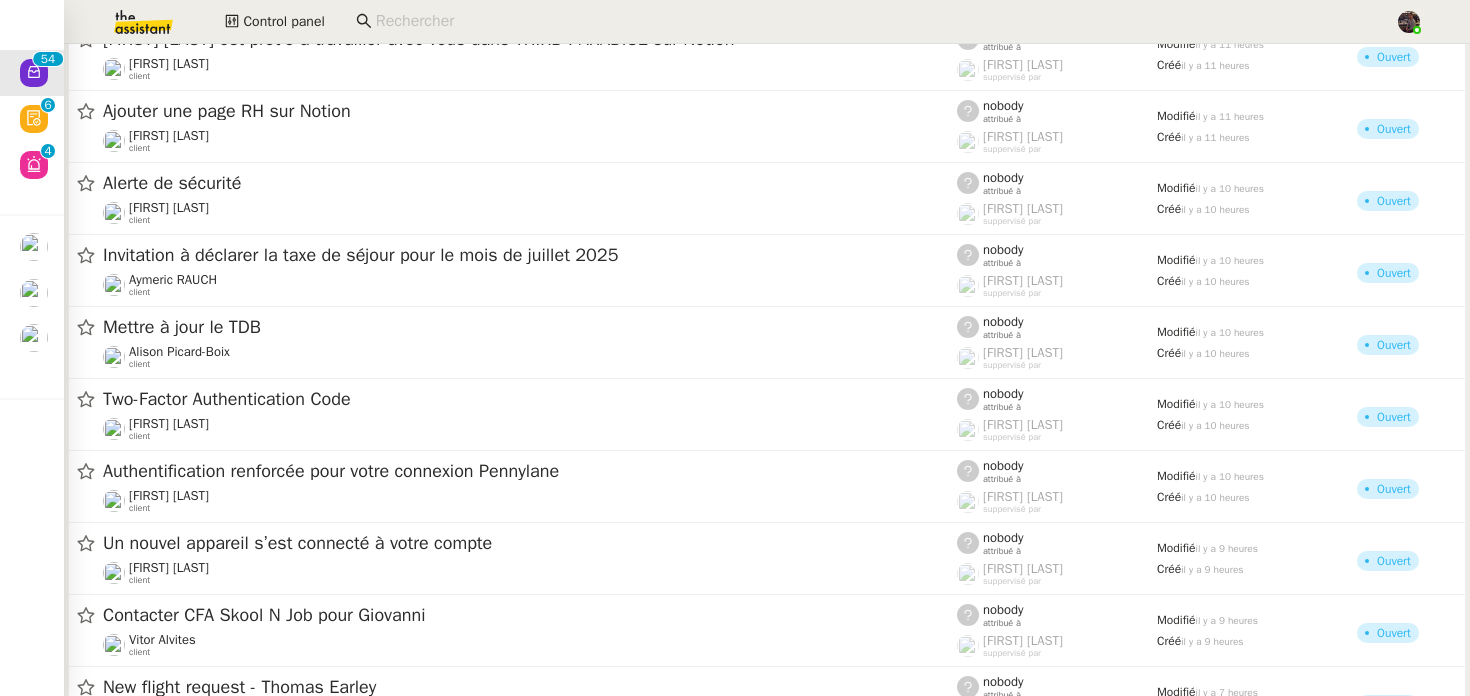 scroll, scrollTop: 0, scrollLeft: 0, axis: both 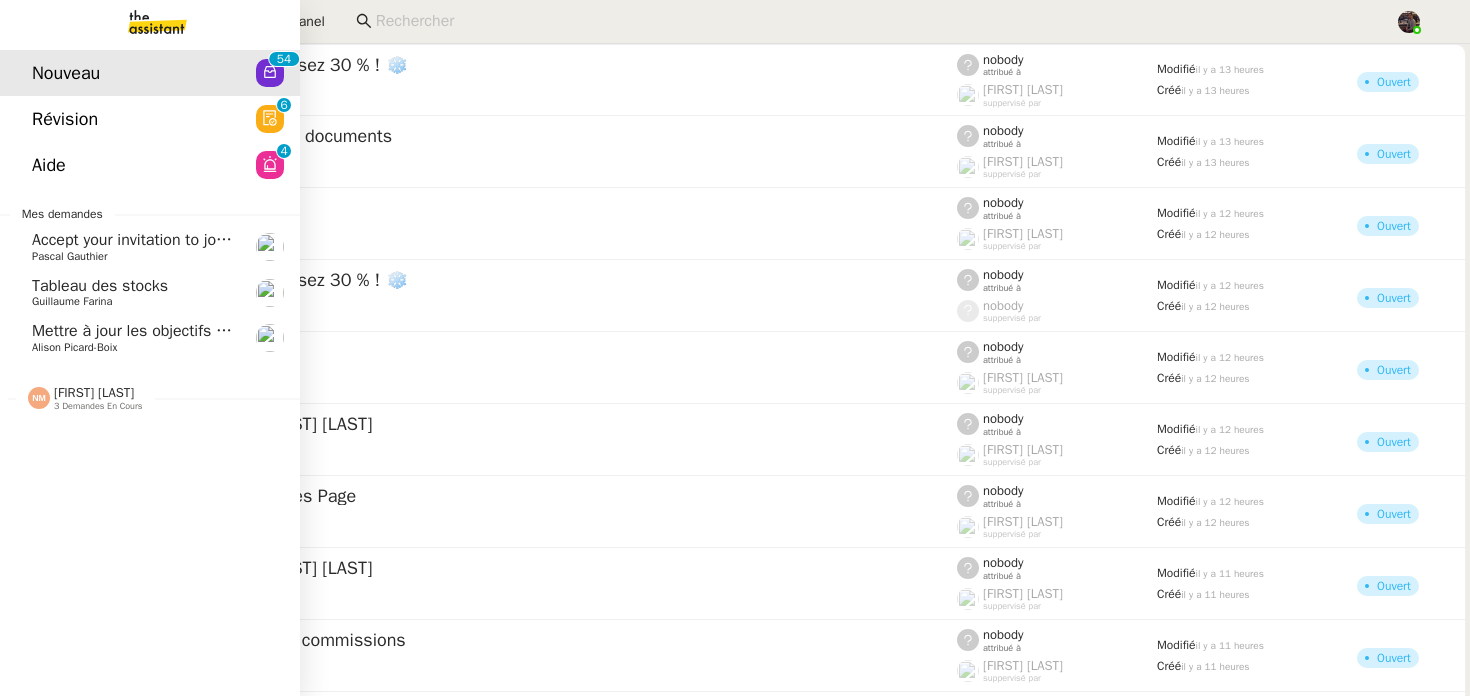 click on "Nouveau" 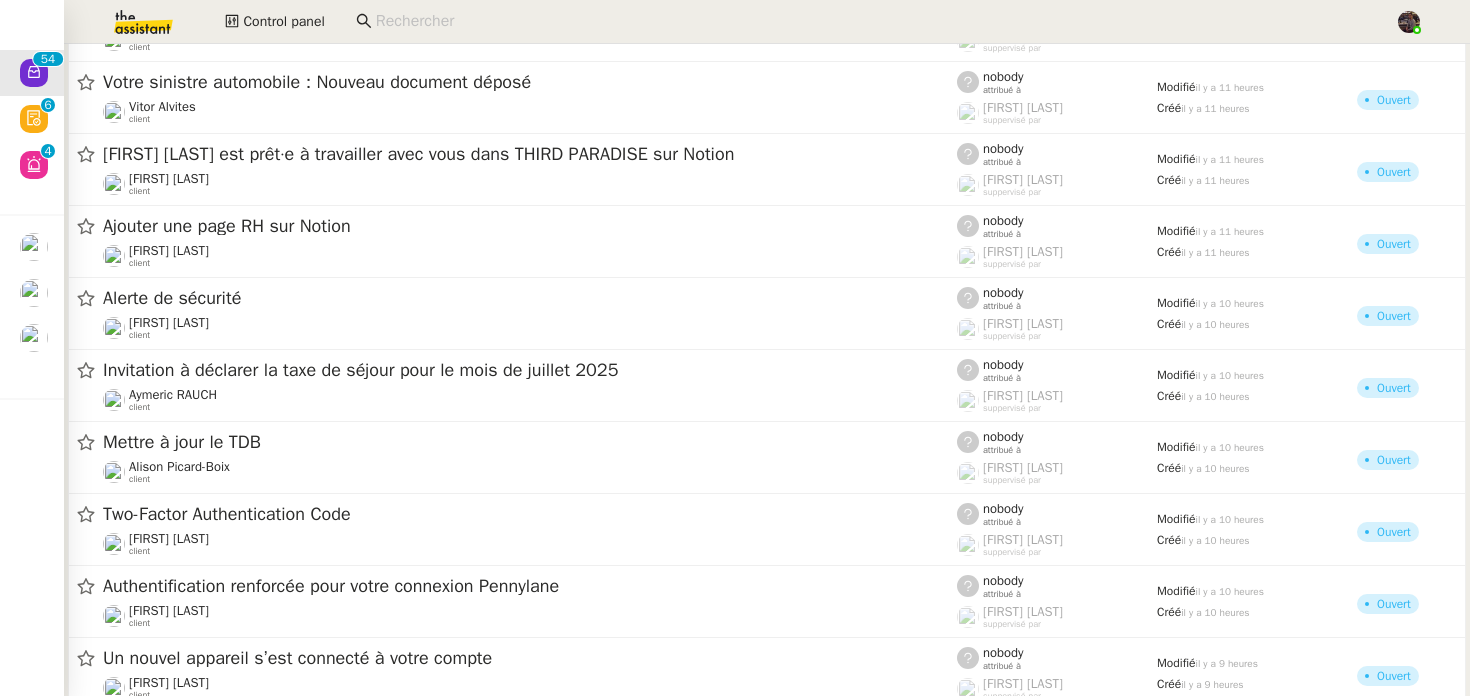 scroll, scrollTop: 0, scrollLeft: 0, axis: both 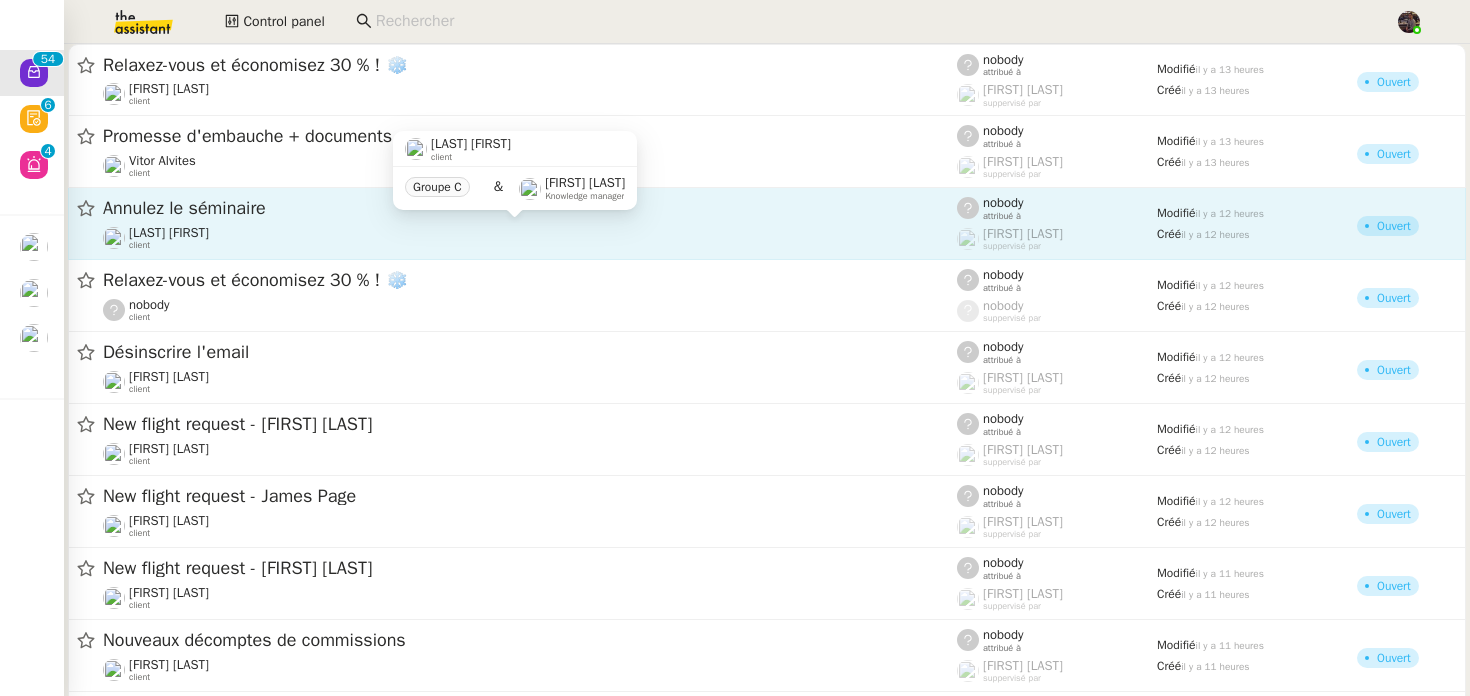 click on "Lydie Laulon    client" 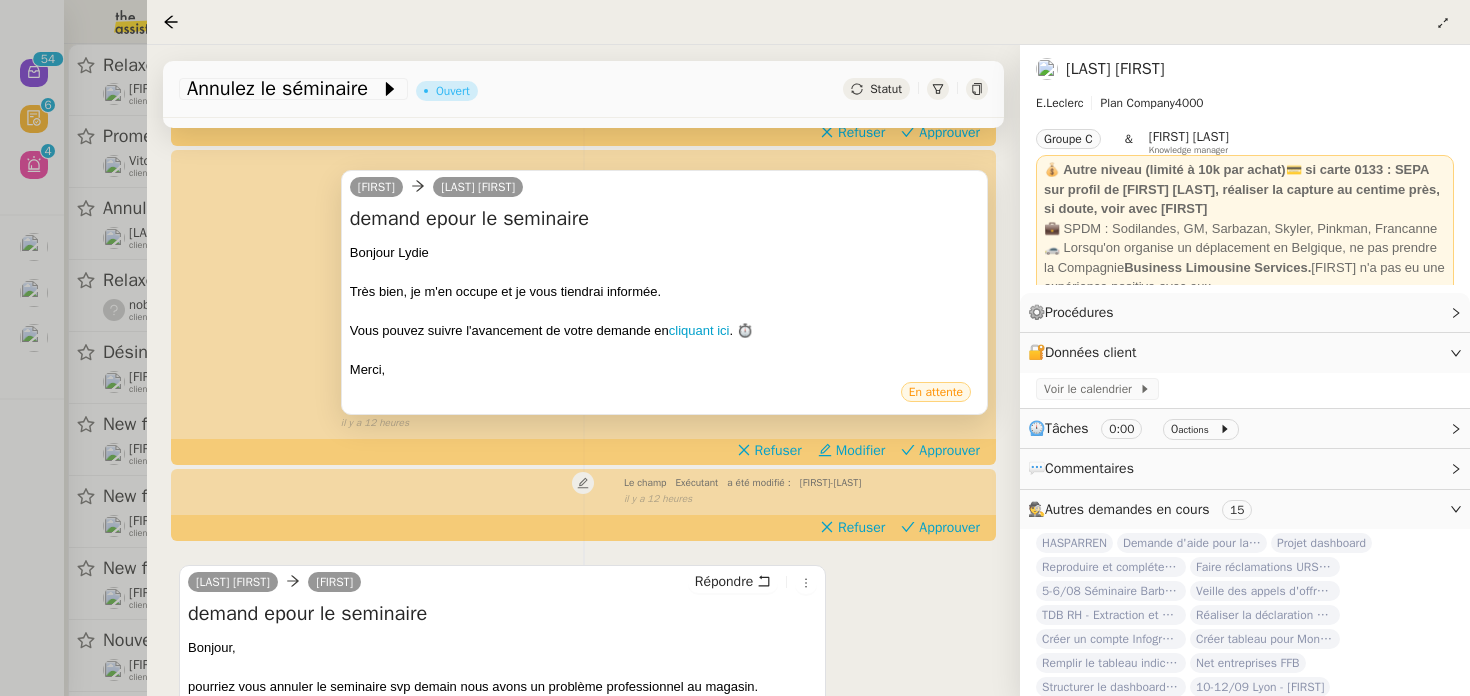 scroll, scrollTop: 508, scrollLeft: 0, axis: vertical 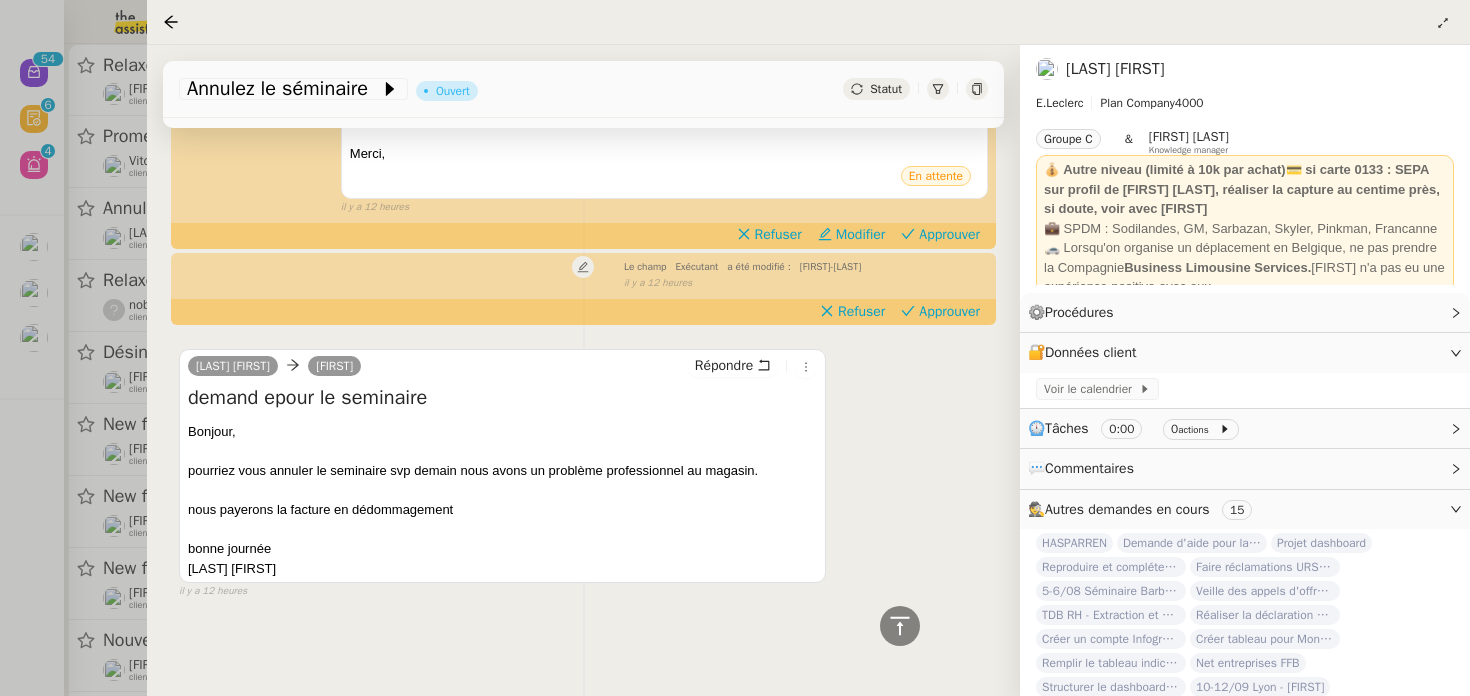click at bounding box center [735, 348] 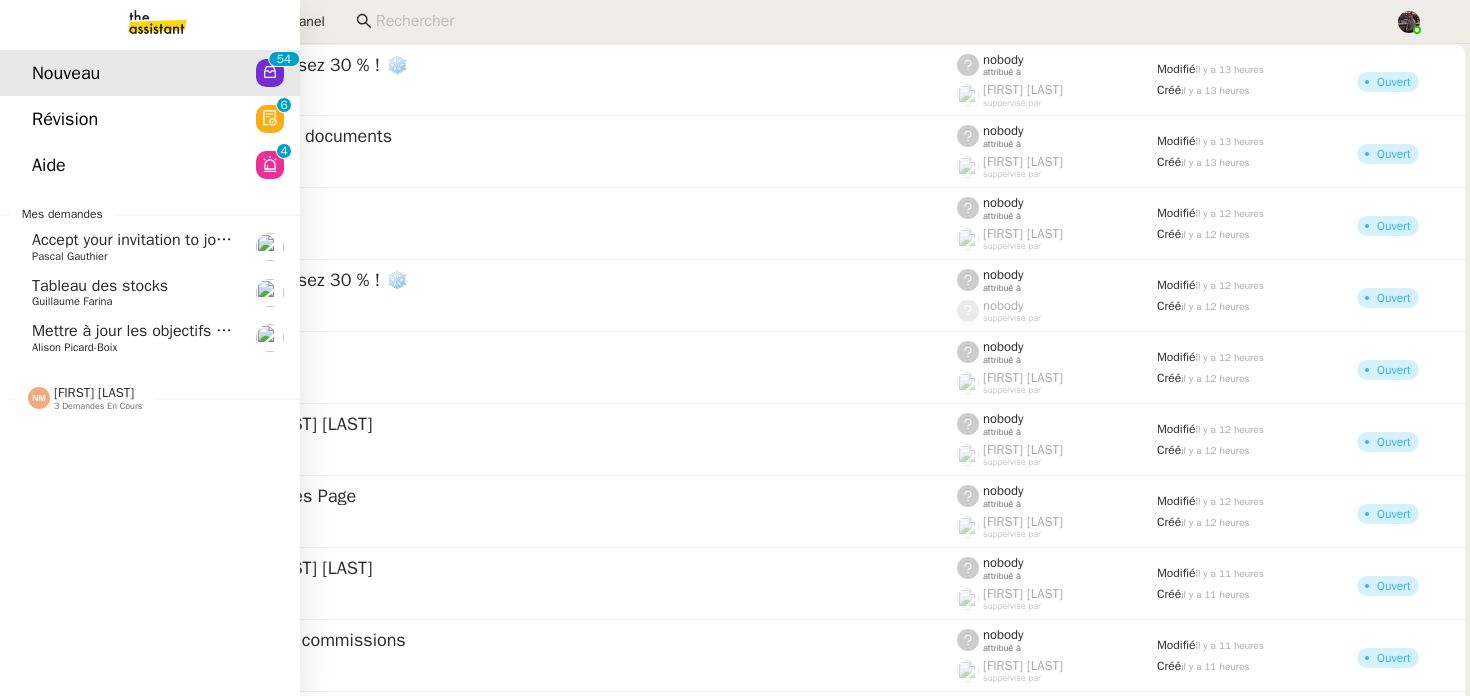 click on "Nicolas Morin" 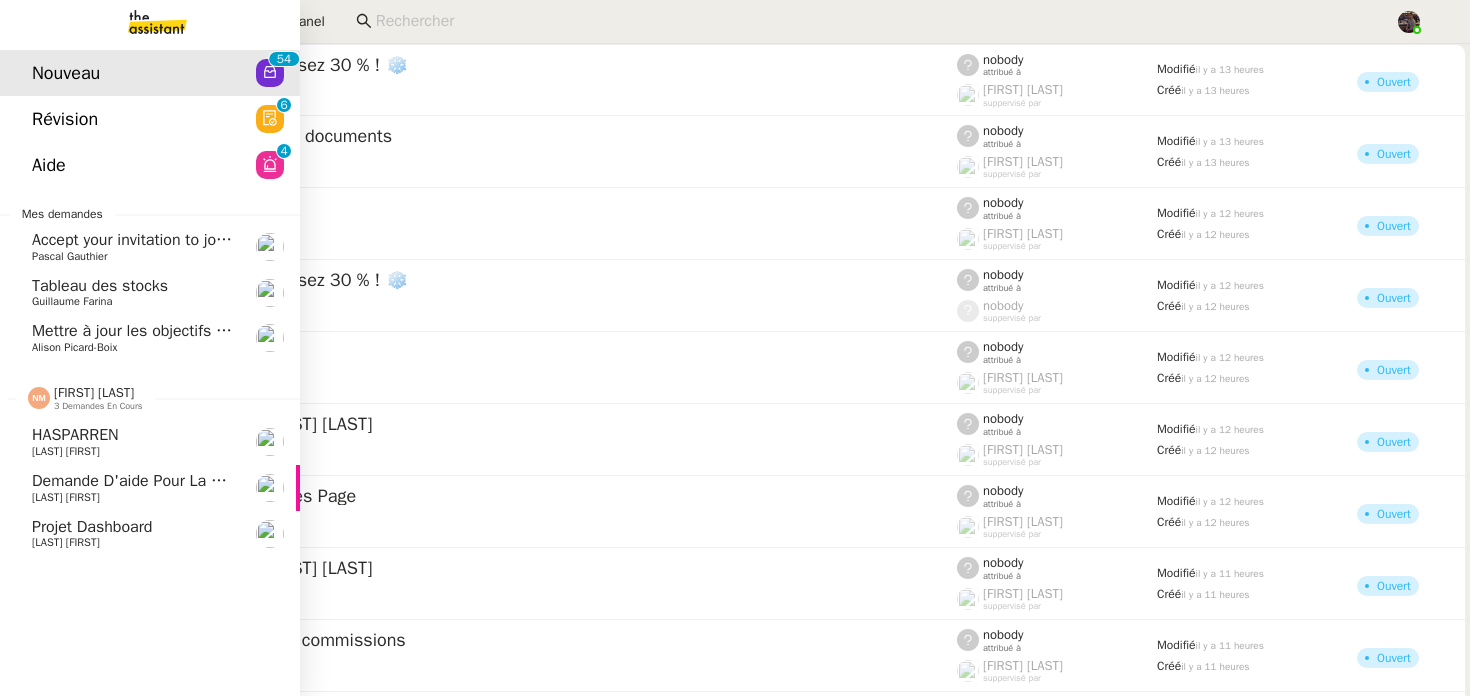 click on "Nicolas Morin" 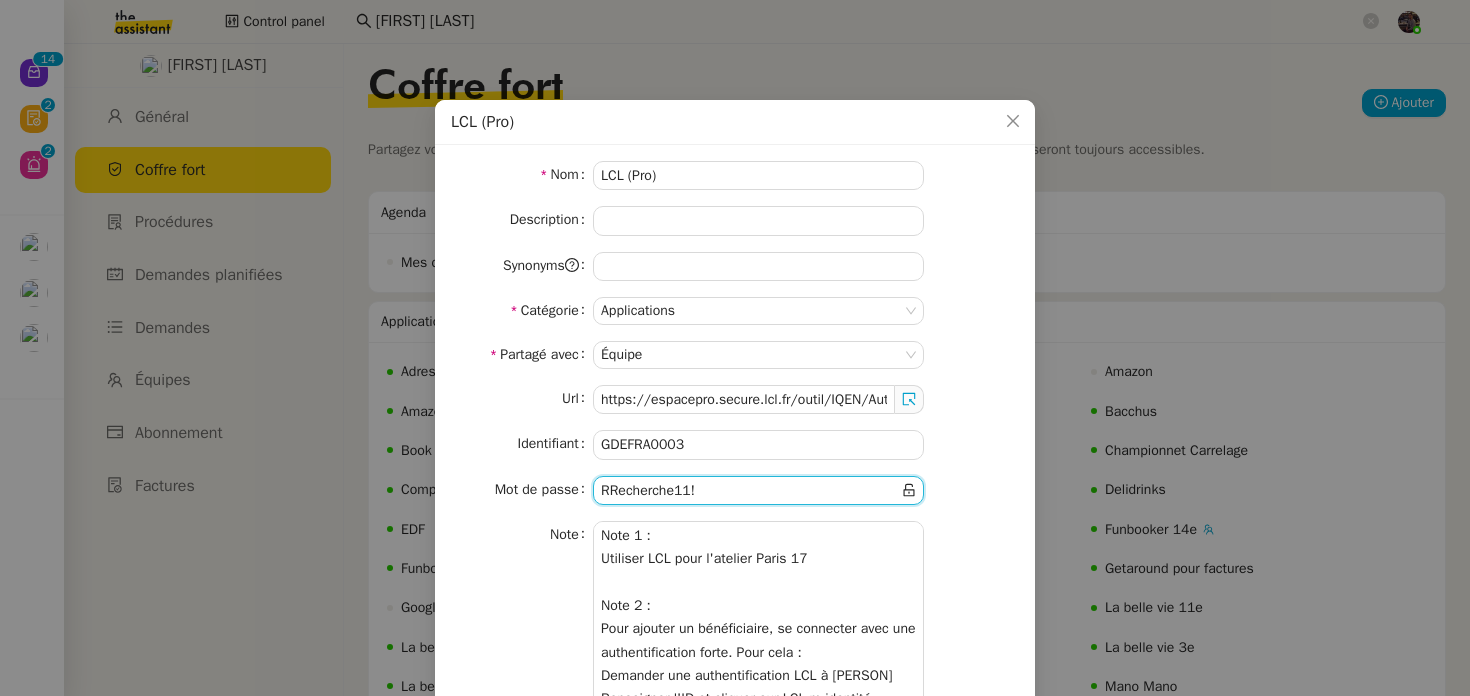 scroll, scrollTop: 0, scrollLeft: 0, axis: both 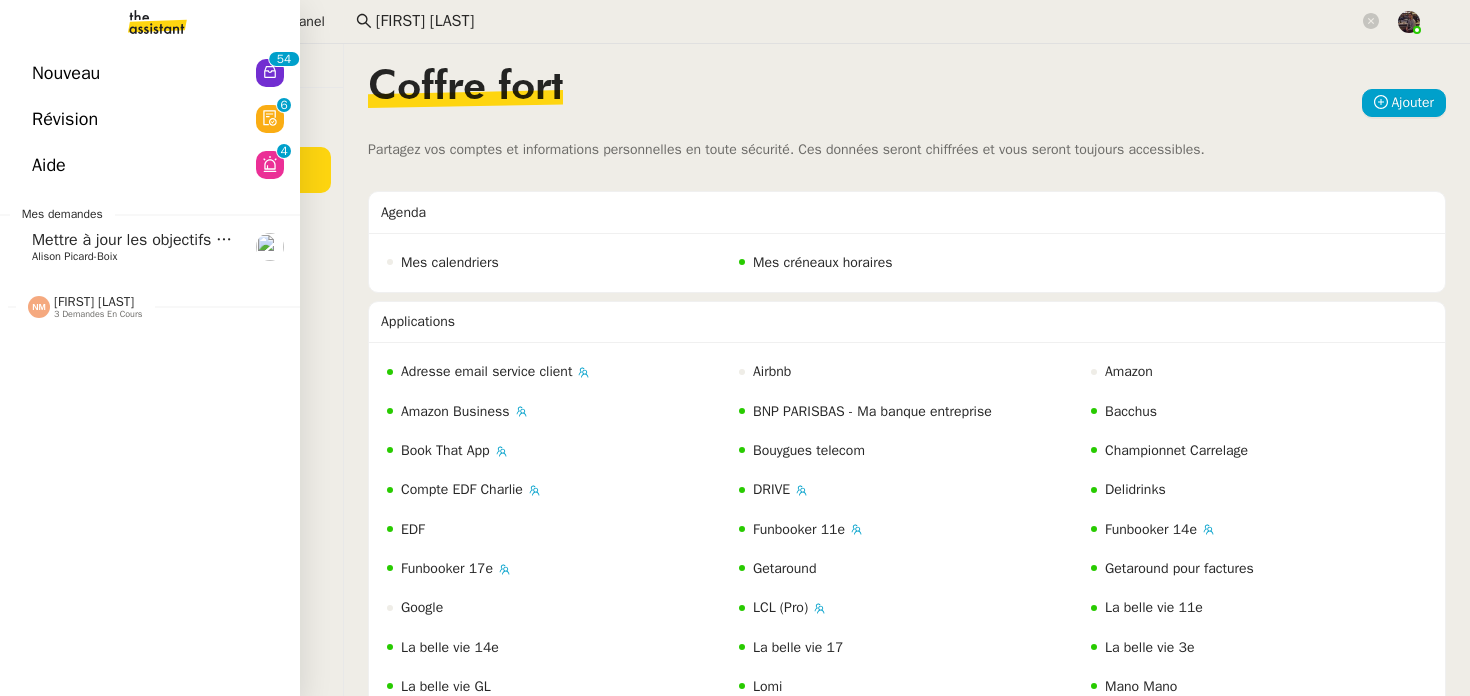 click on "Nouveau  0   1   2   3   4   5   6   7   8   9   0   1   2   3   4   5   6   7   8   9  Révision  0   1   2   3   4   5   6   7   8   9  Aide  0   1   2   3   4   5   6   7   8   9  Mes demandes Mettre à jour les objectifs FP JUNCADIS    Alison Picard-Boix    Nicolas Morin    3 demandes en cours    HASPARREN    Lydie Laulon    Demande d'aide pour la création d'un workflow    Lydie Laulon    Projet dashboard    Lydie Laulon" at bounding box center (150, 370) 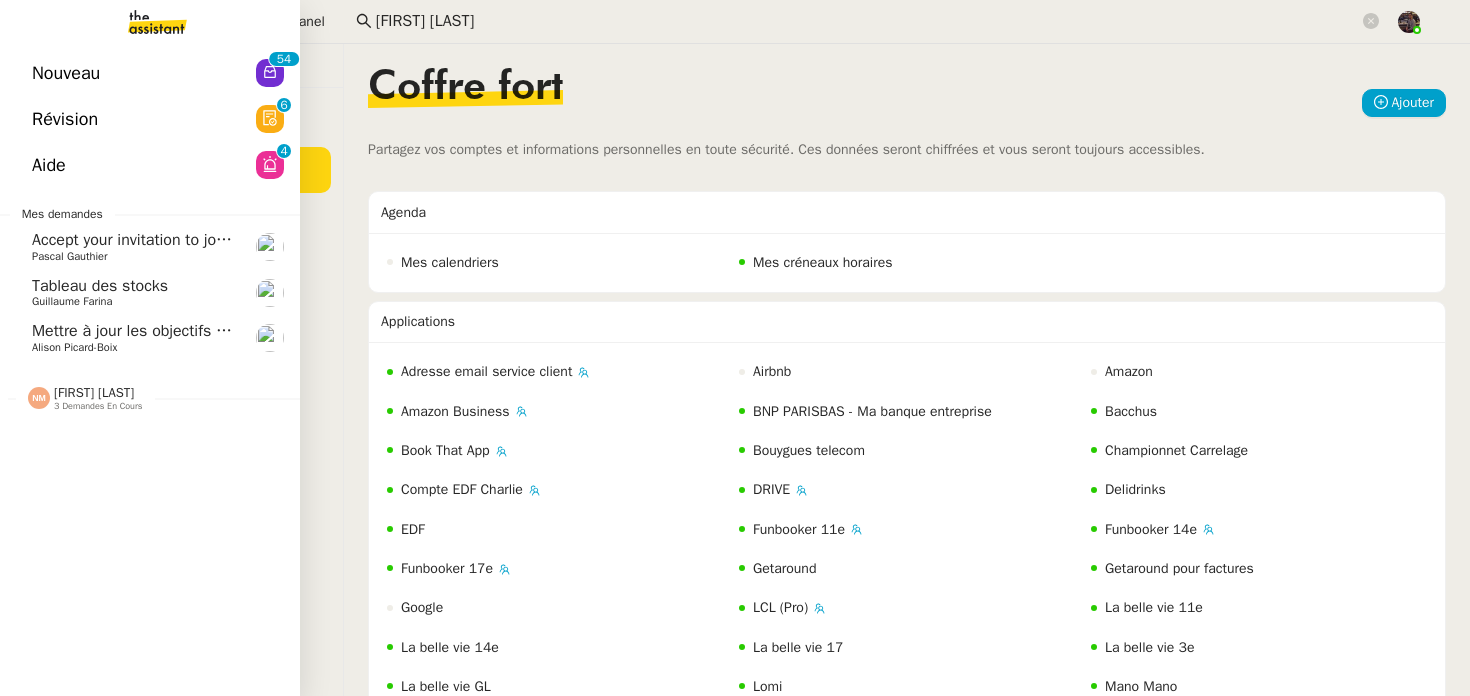 click on "Accept your invitation to join shared calenda"Majda FAROUK"" 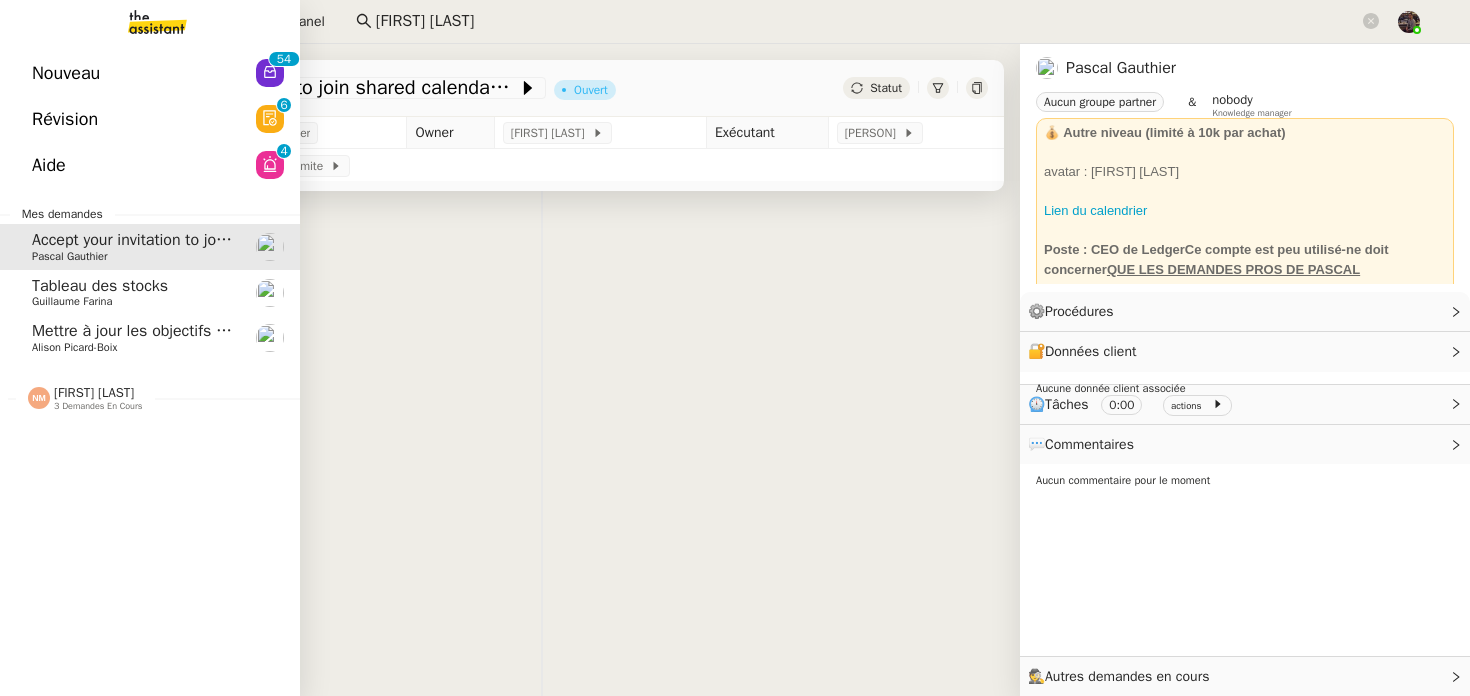 click on "Mettre à jour les objectifs FP JUNCADIS    Alison Picard-Boix" 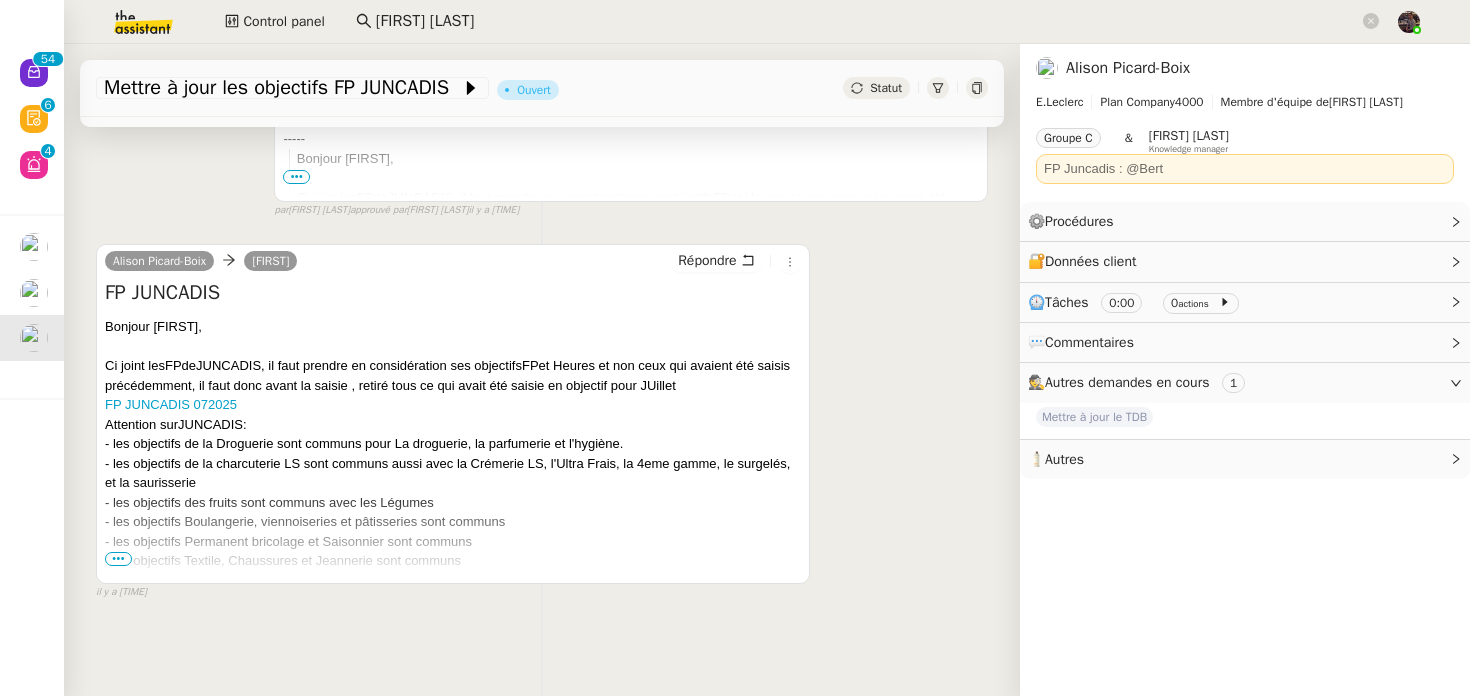 scroll, scrollTop: 0, scrollLeft: 0, axis: both 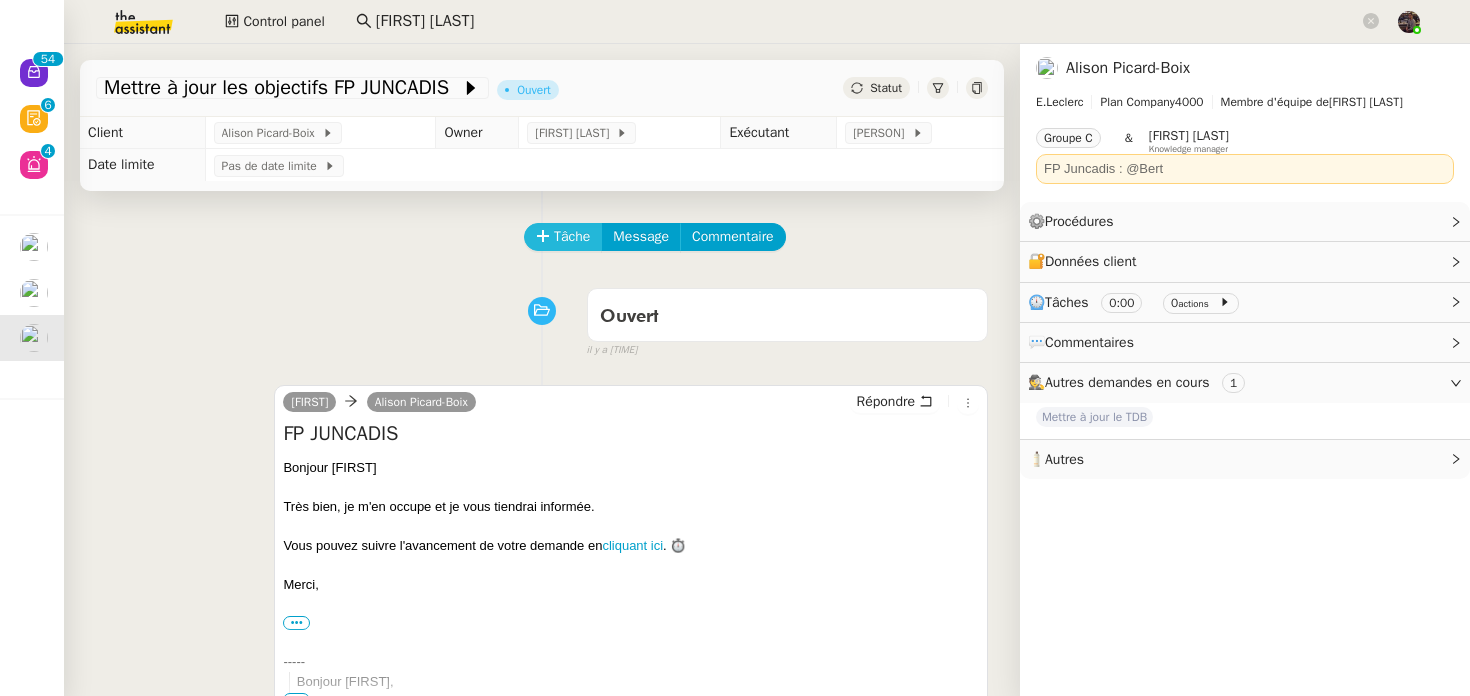 click on "Tâche" 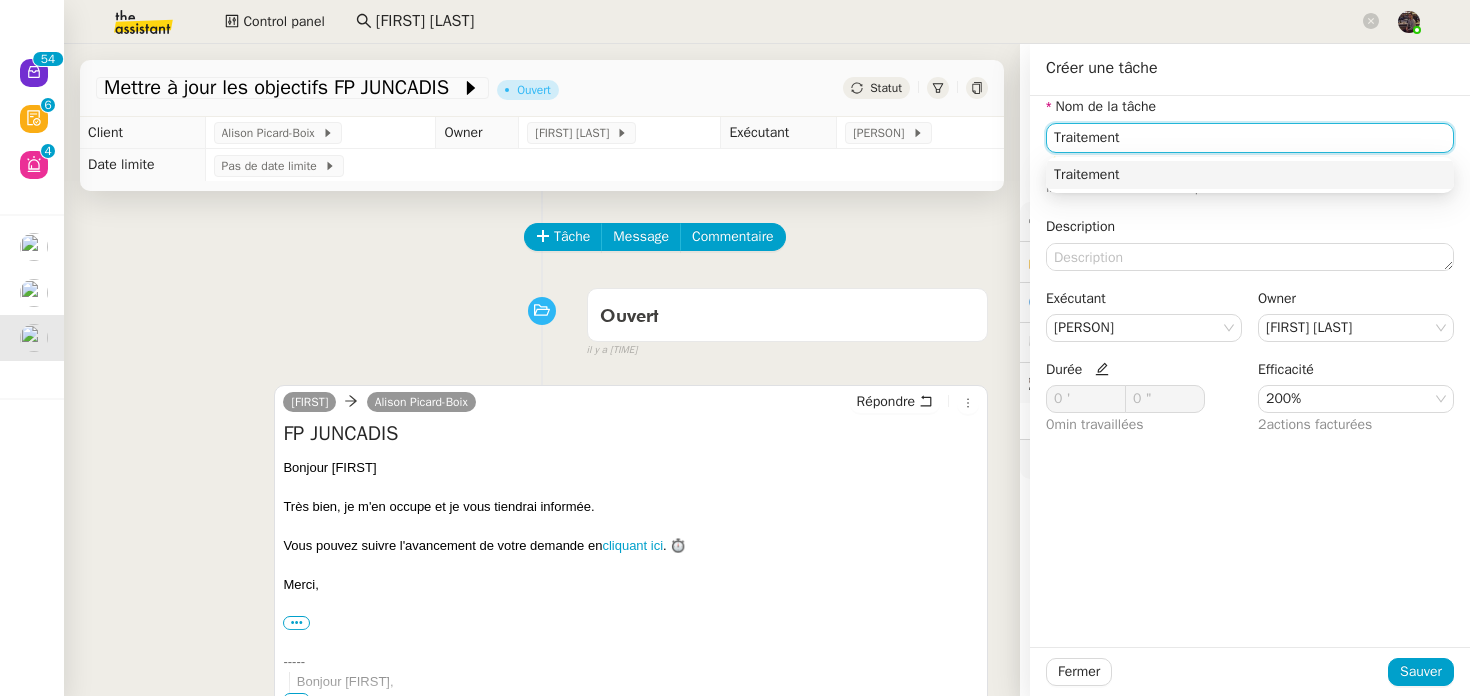 click on "Traitement" at bounding box center [1250, 175] 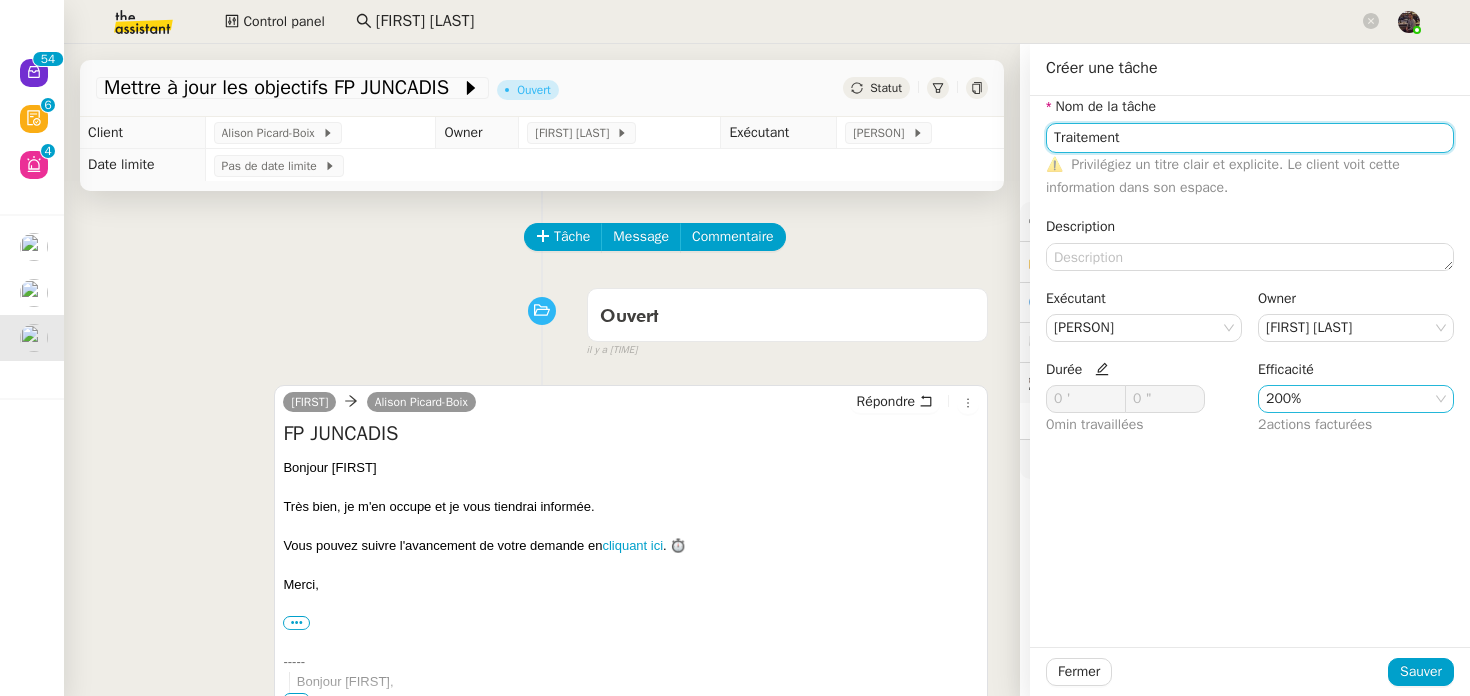 type on "Traitement" 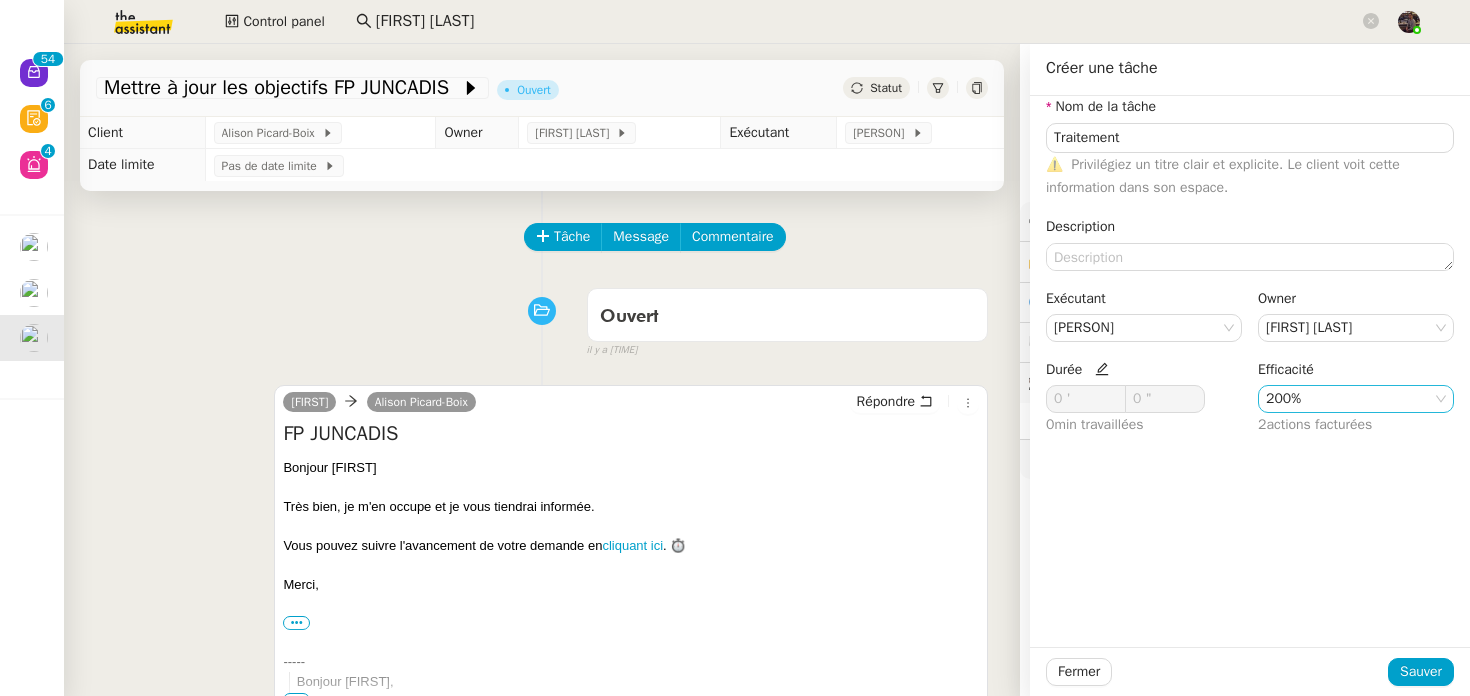 click on "200%" 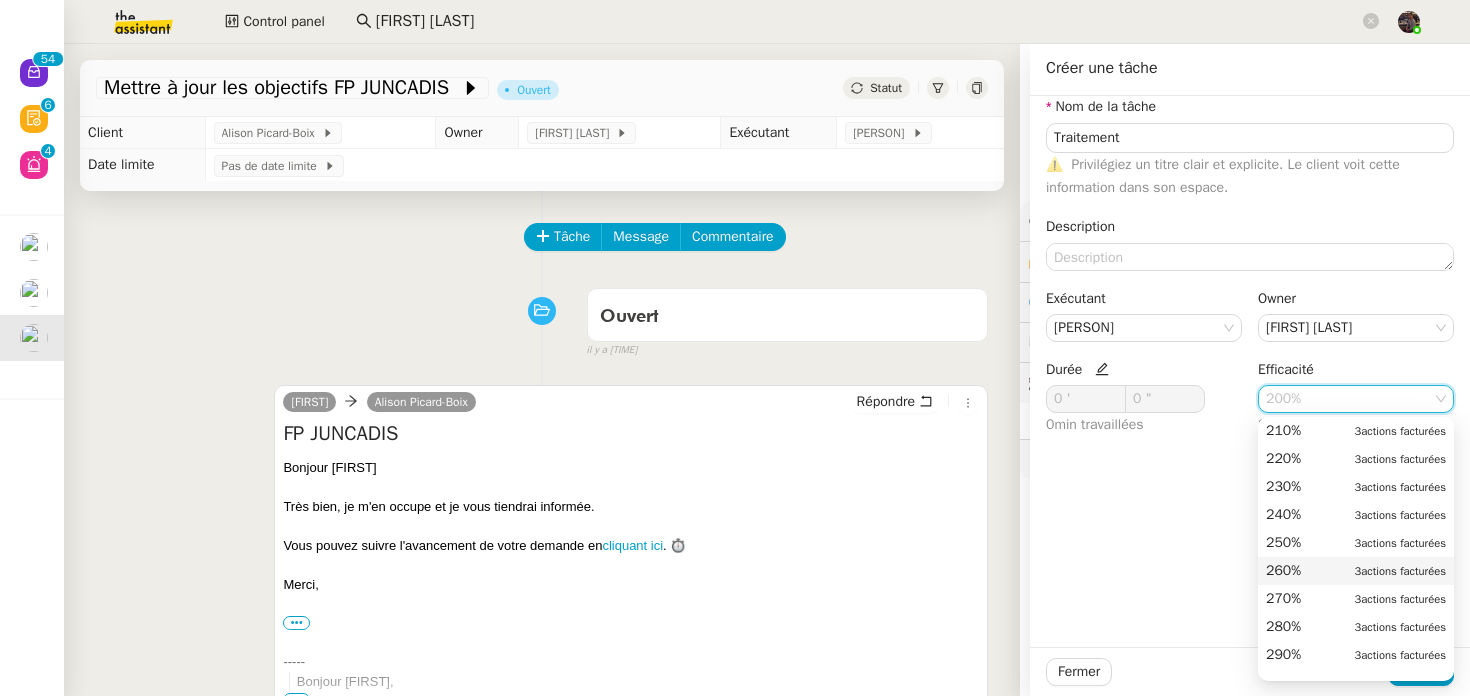 scroll, scrollTop: 736, scrollLeft: 0, axis: vertical 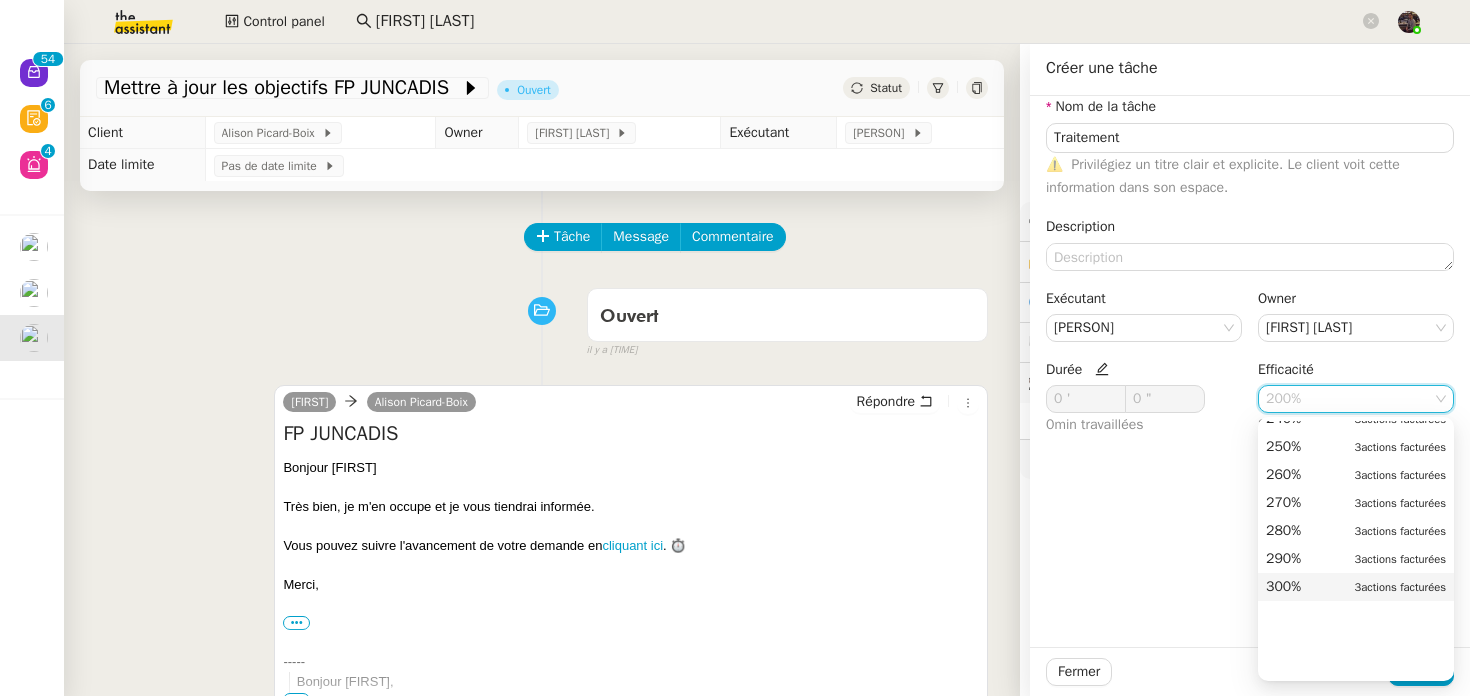 click on "300%" at bounding box center (1283, 587) 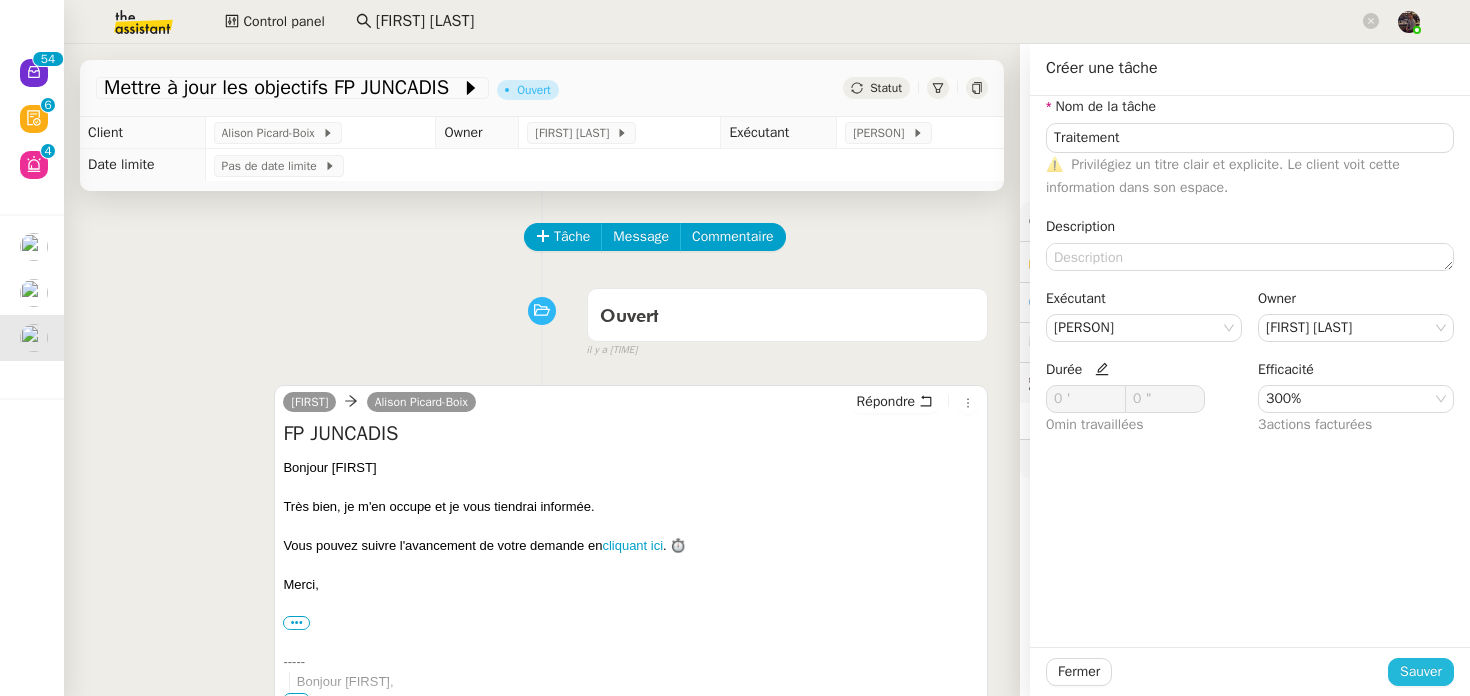 click on "Sauver" 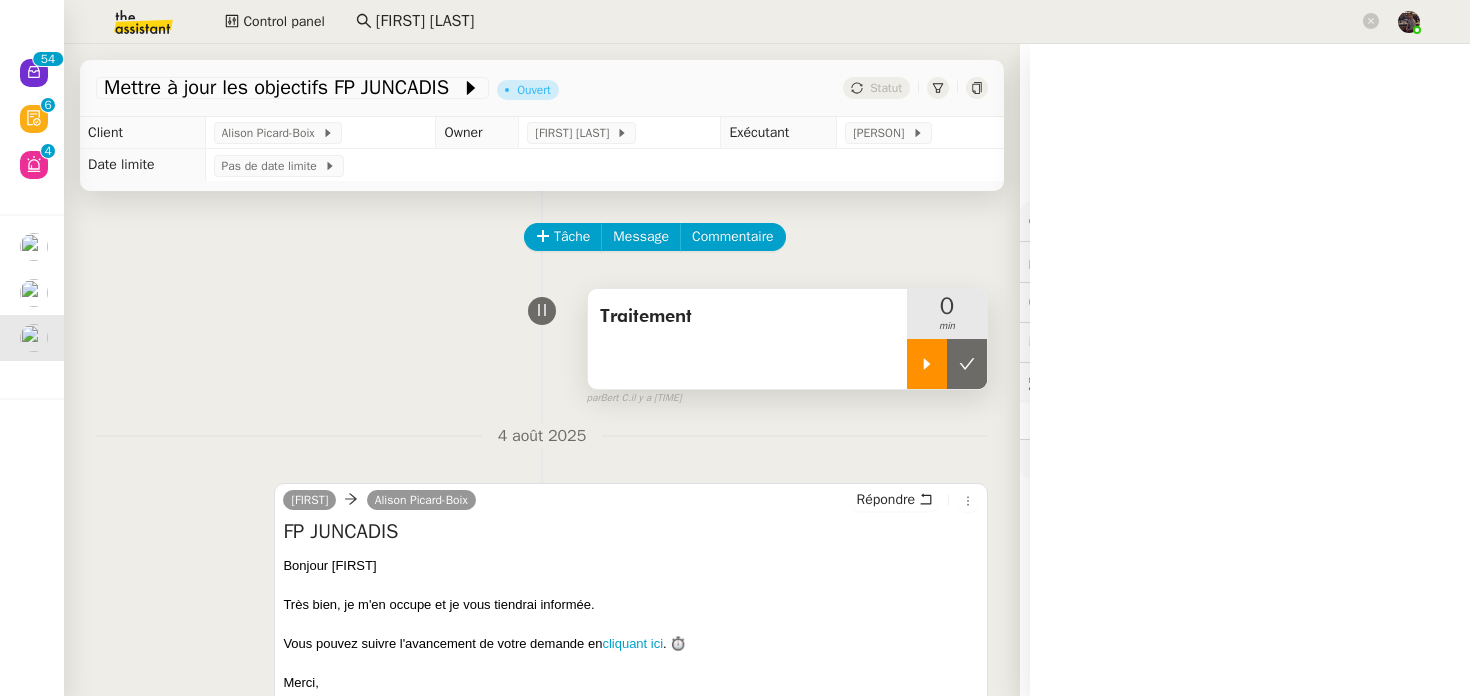click 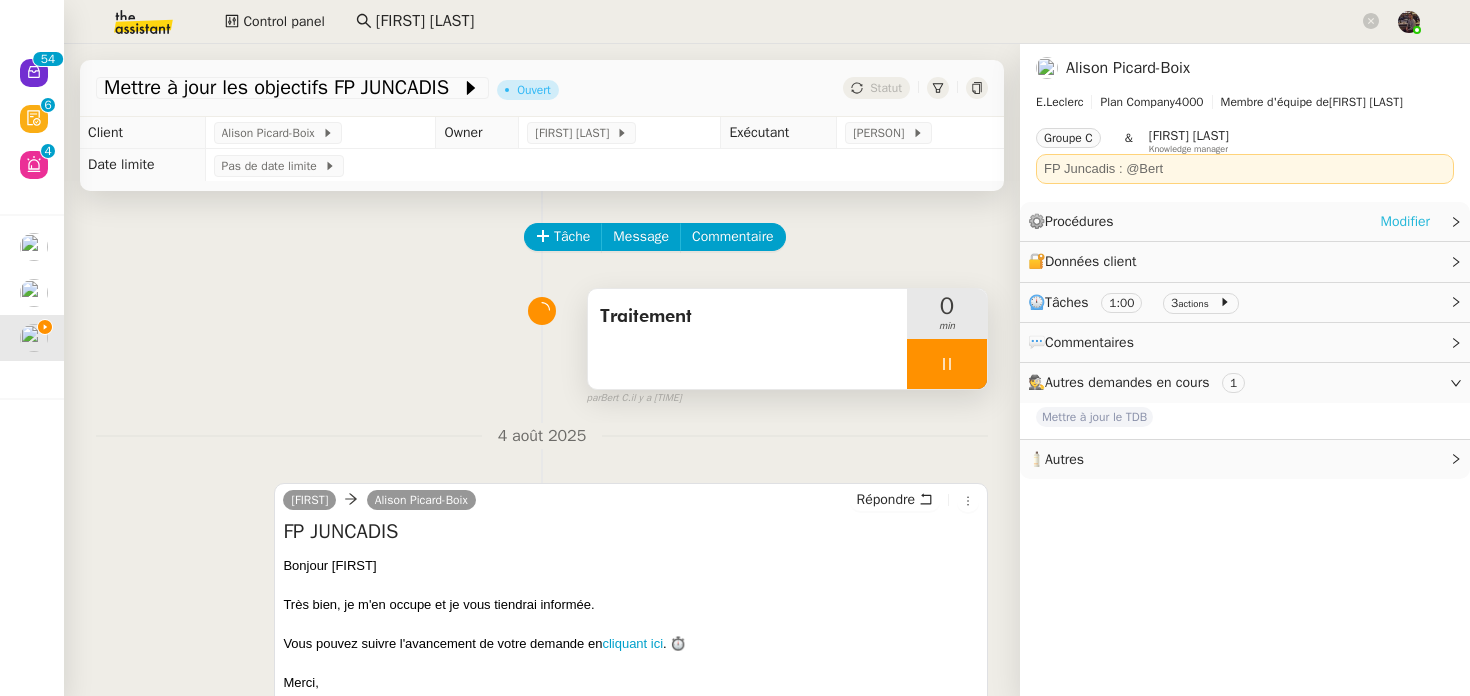 click on "Modifier" 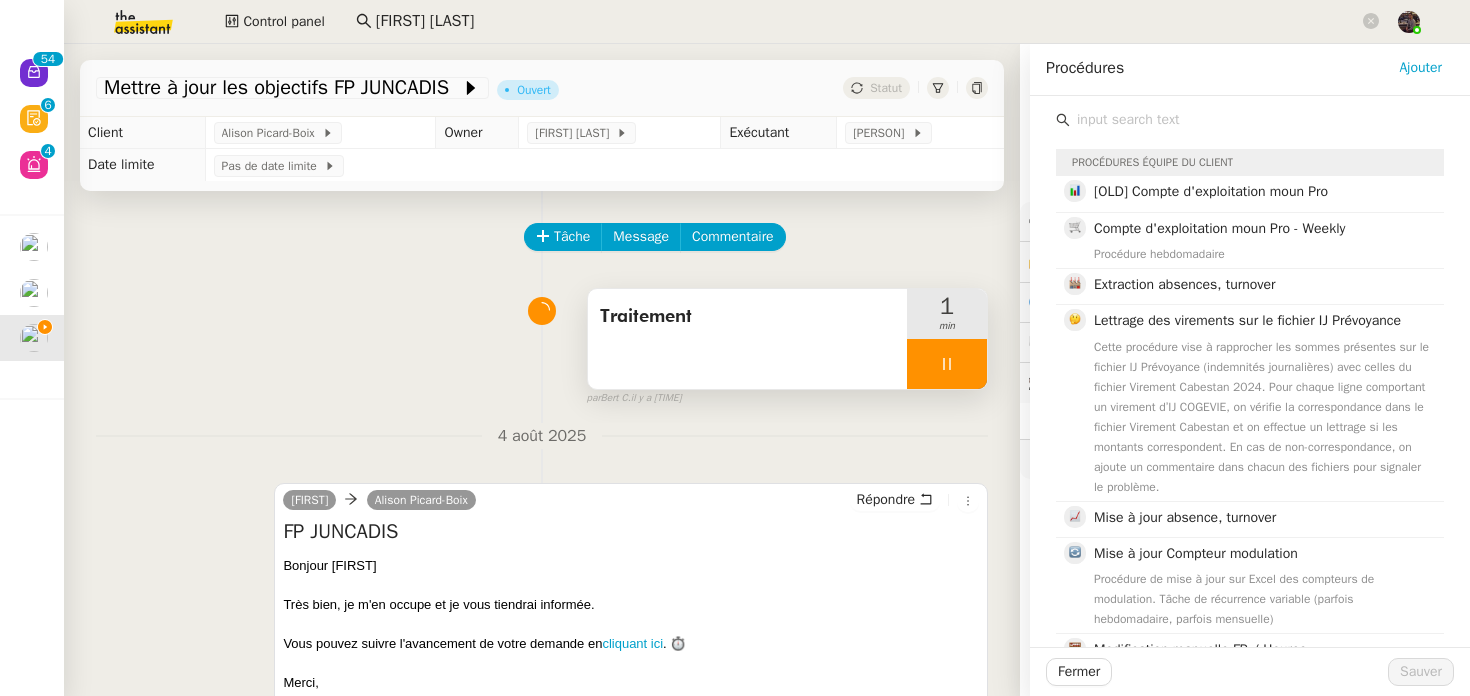 click 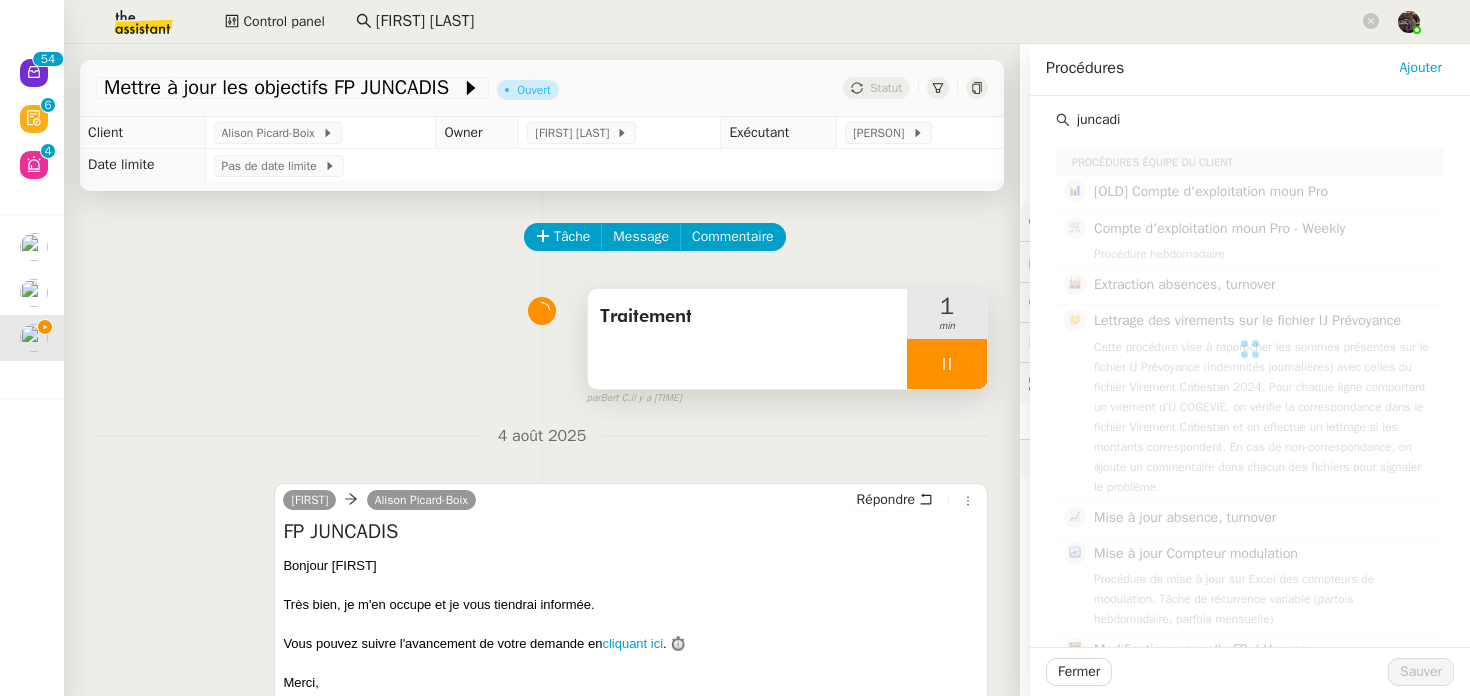 type on "juncadis" 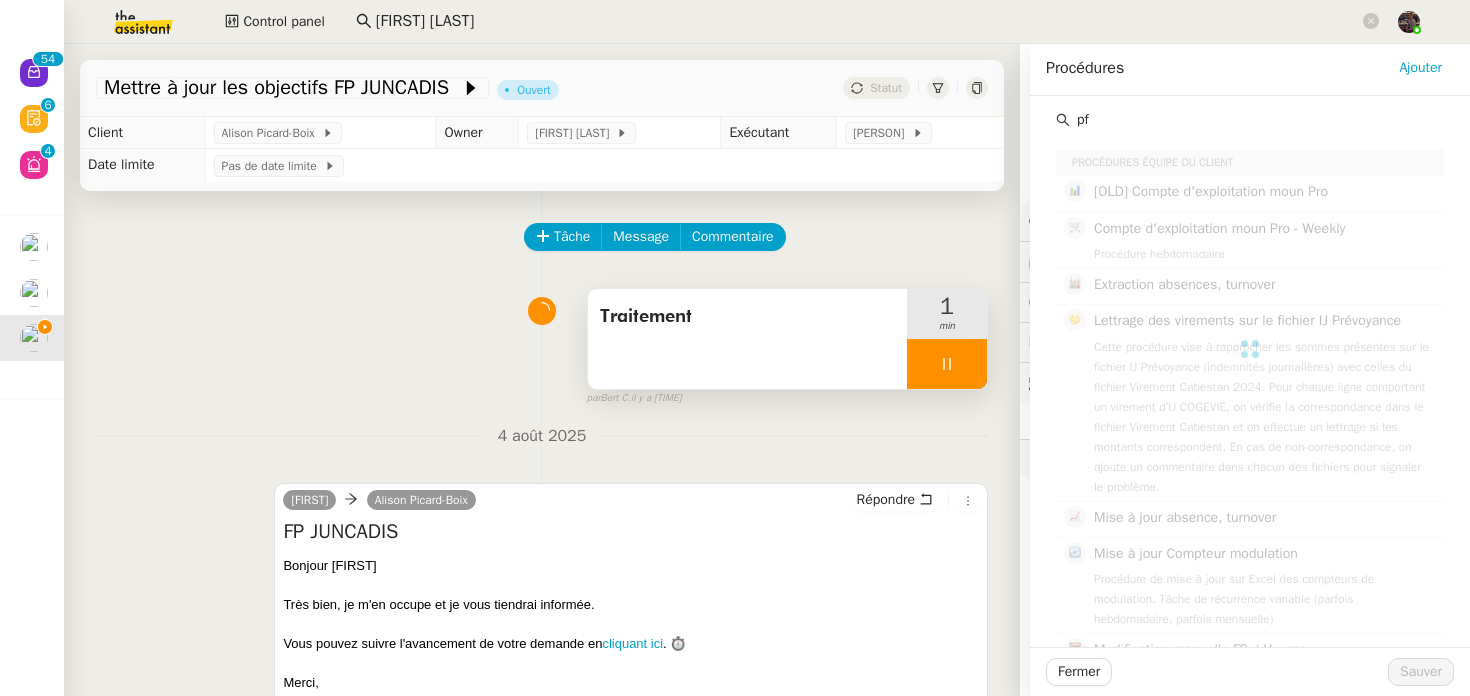 type on "p" 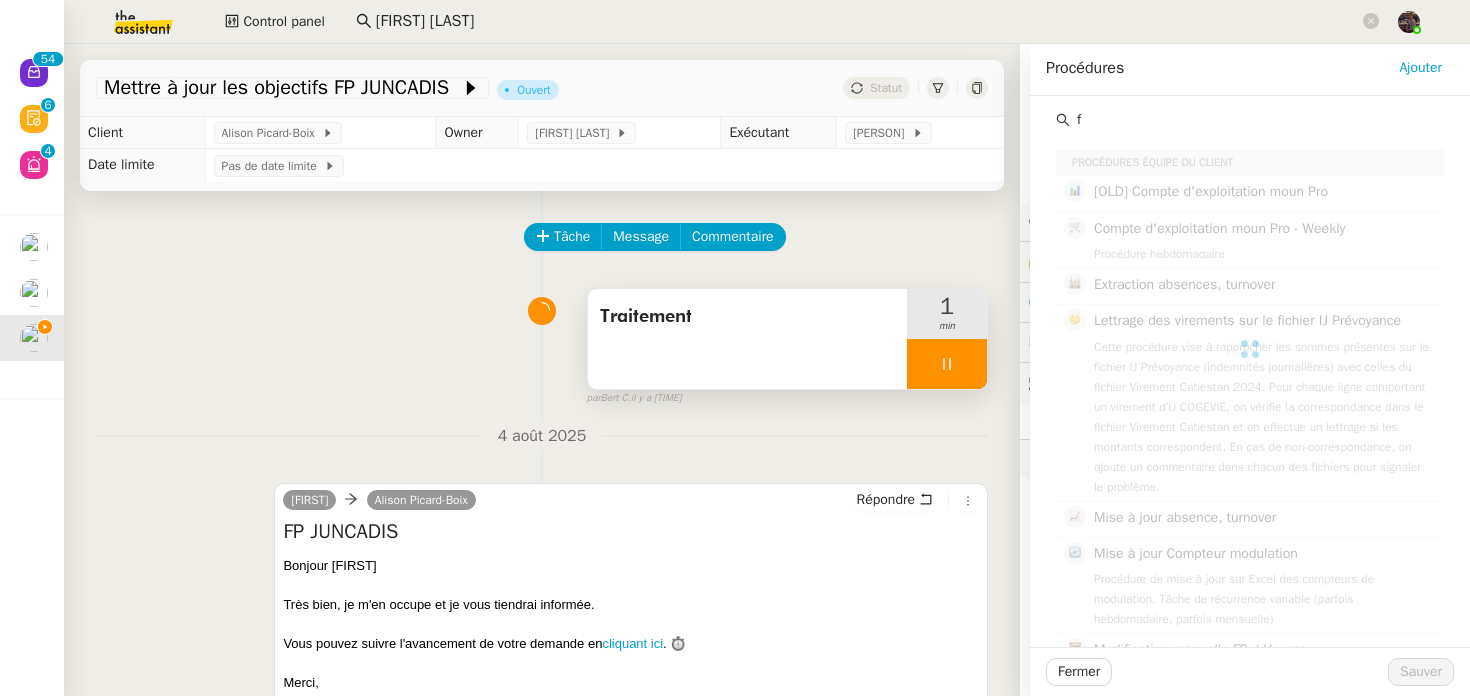 type on "fp" 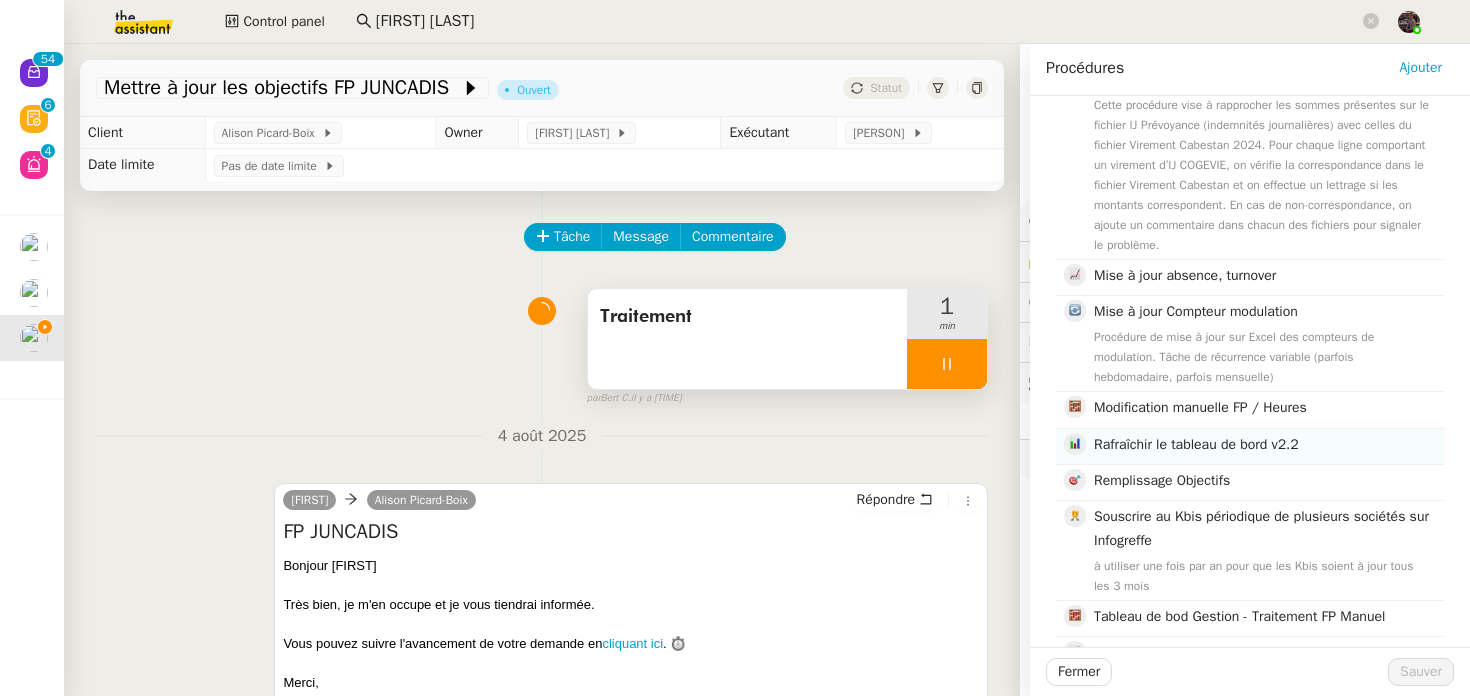scroll, scrollTop: 0, scrollLeft: 0, axis: both 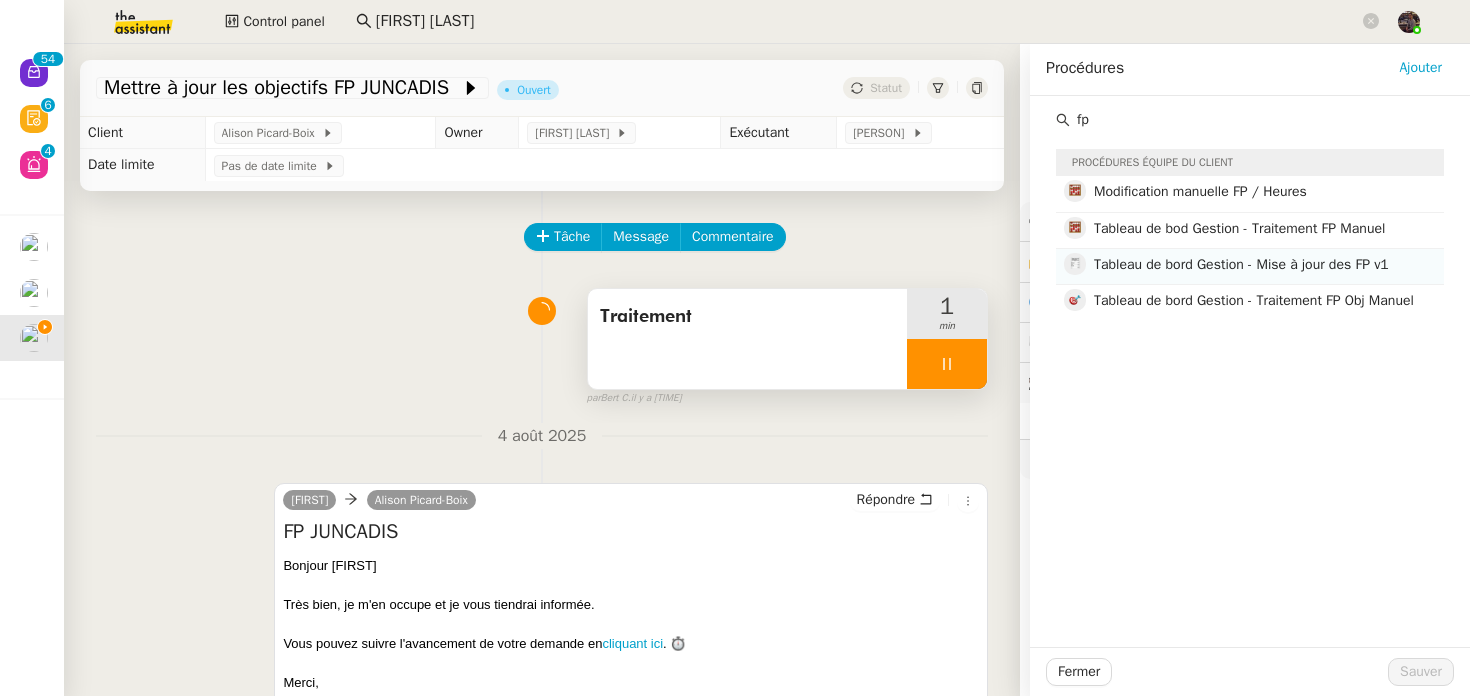 type on "fp" 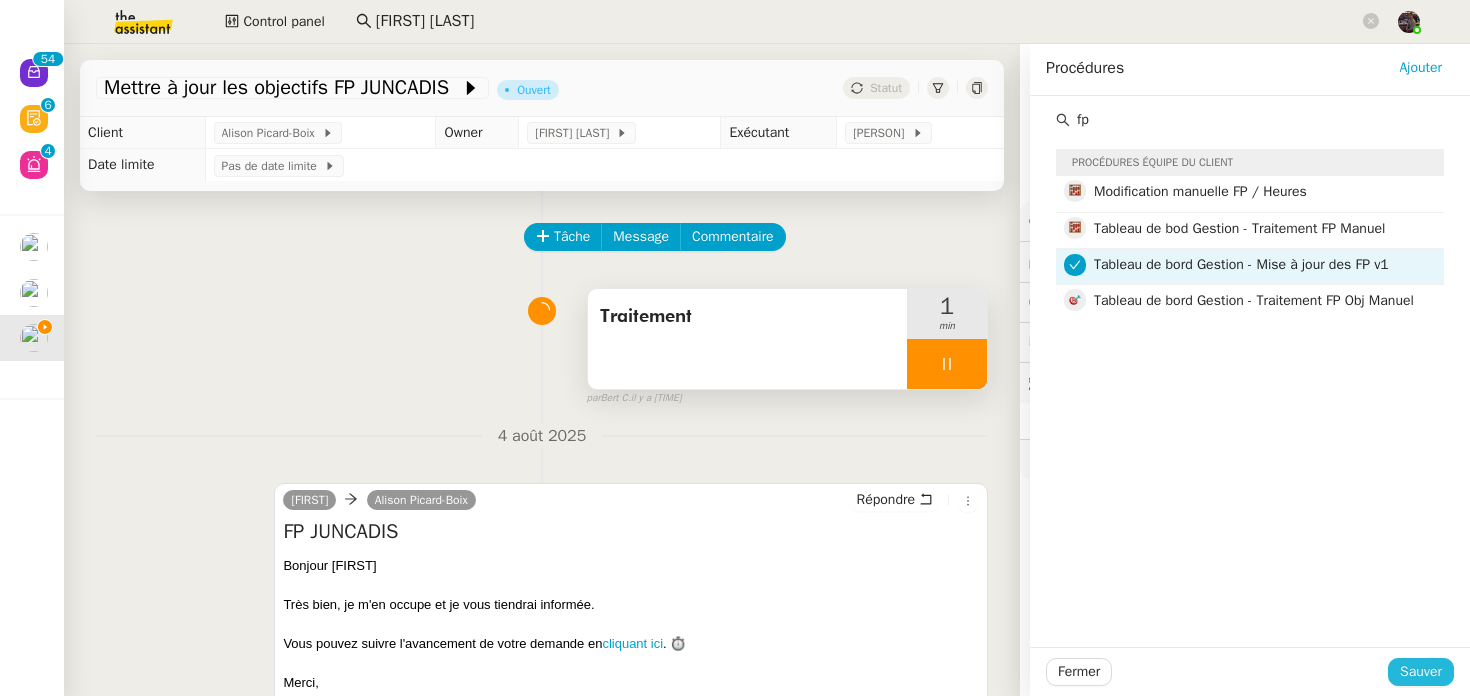 click on "Sauver" 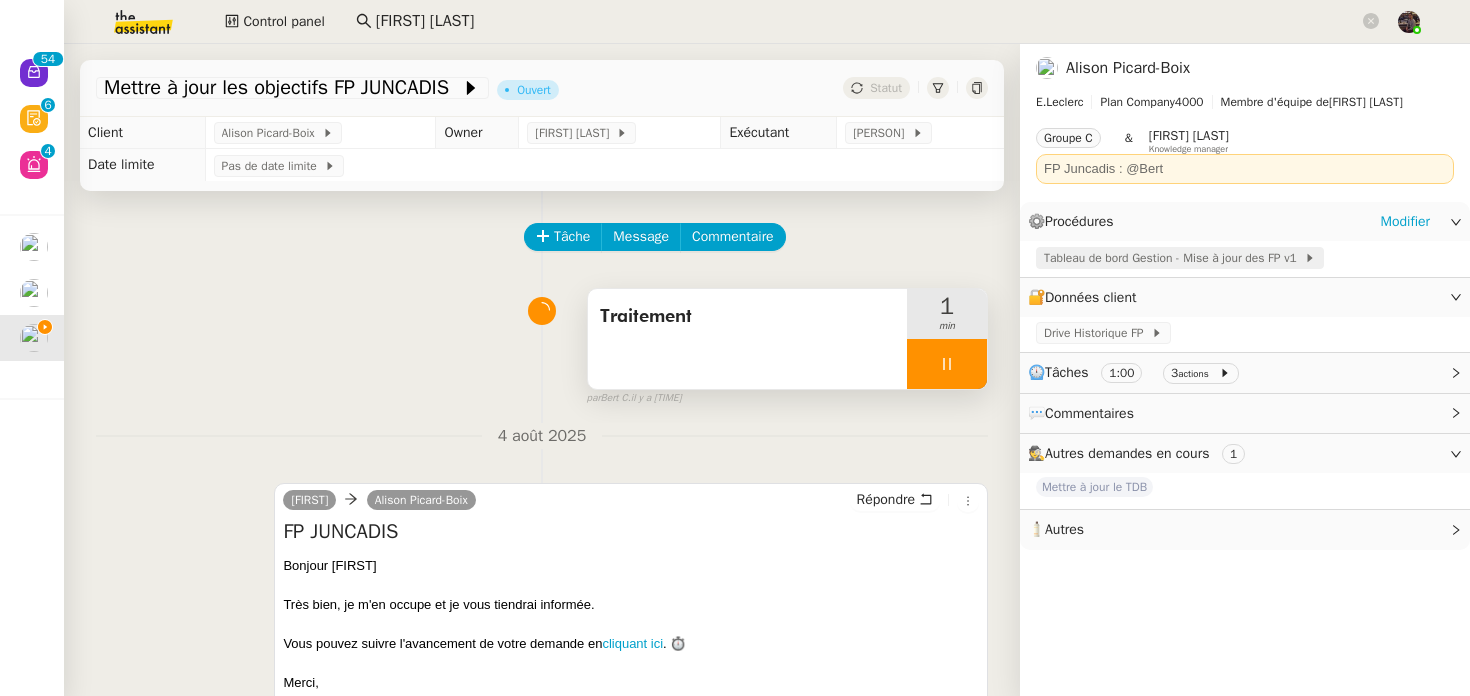 click on "Tableau de bord Gestion - Mise à jour des FP v1" 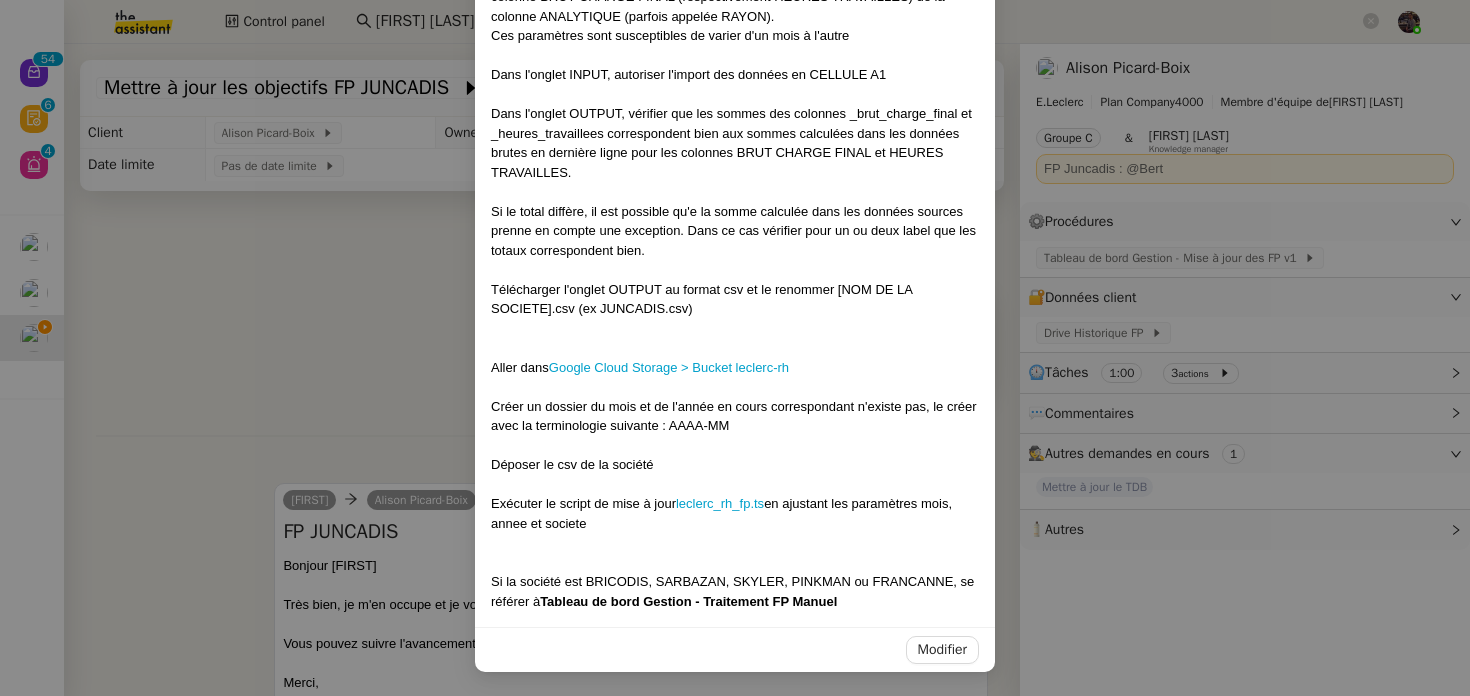 scroll, scrollTop: 0, scrollLeft: 0, axis: both 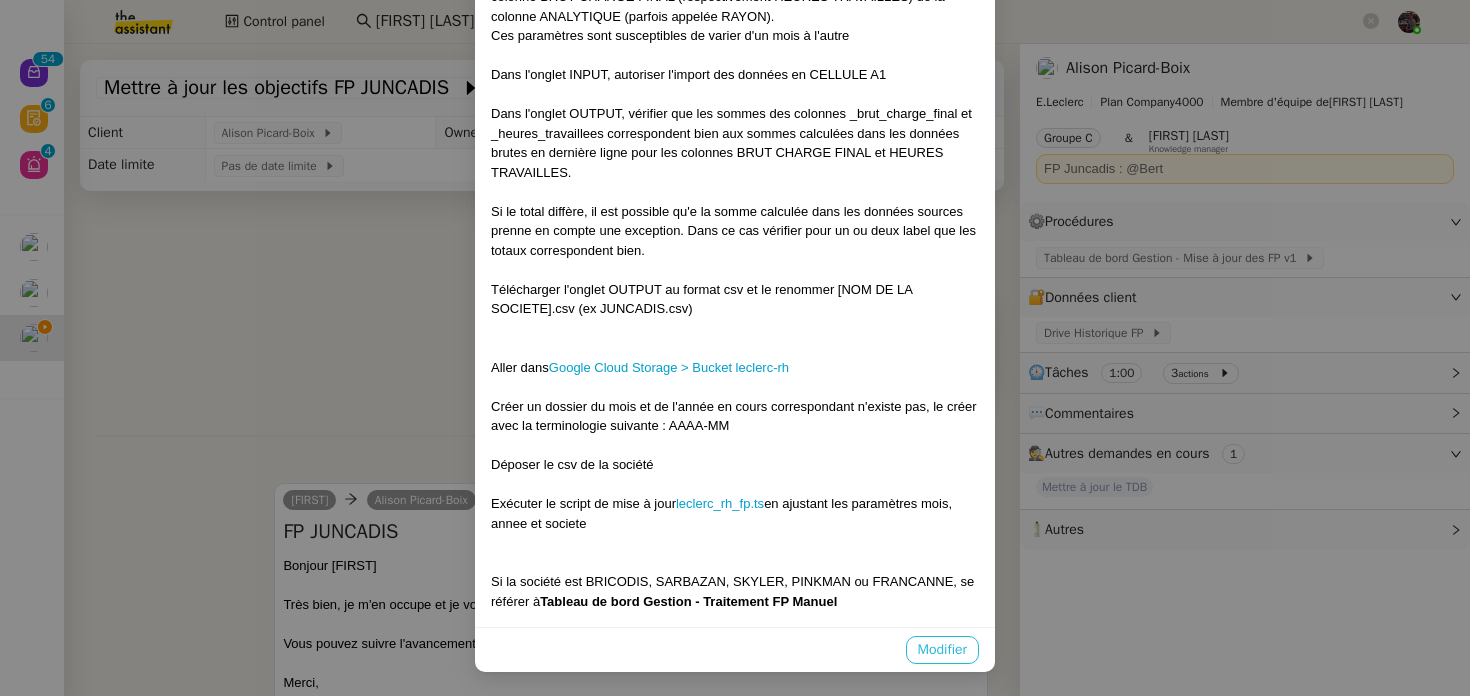click on "Modifier" at bounding box center [942, 650] 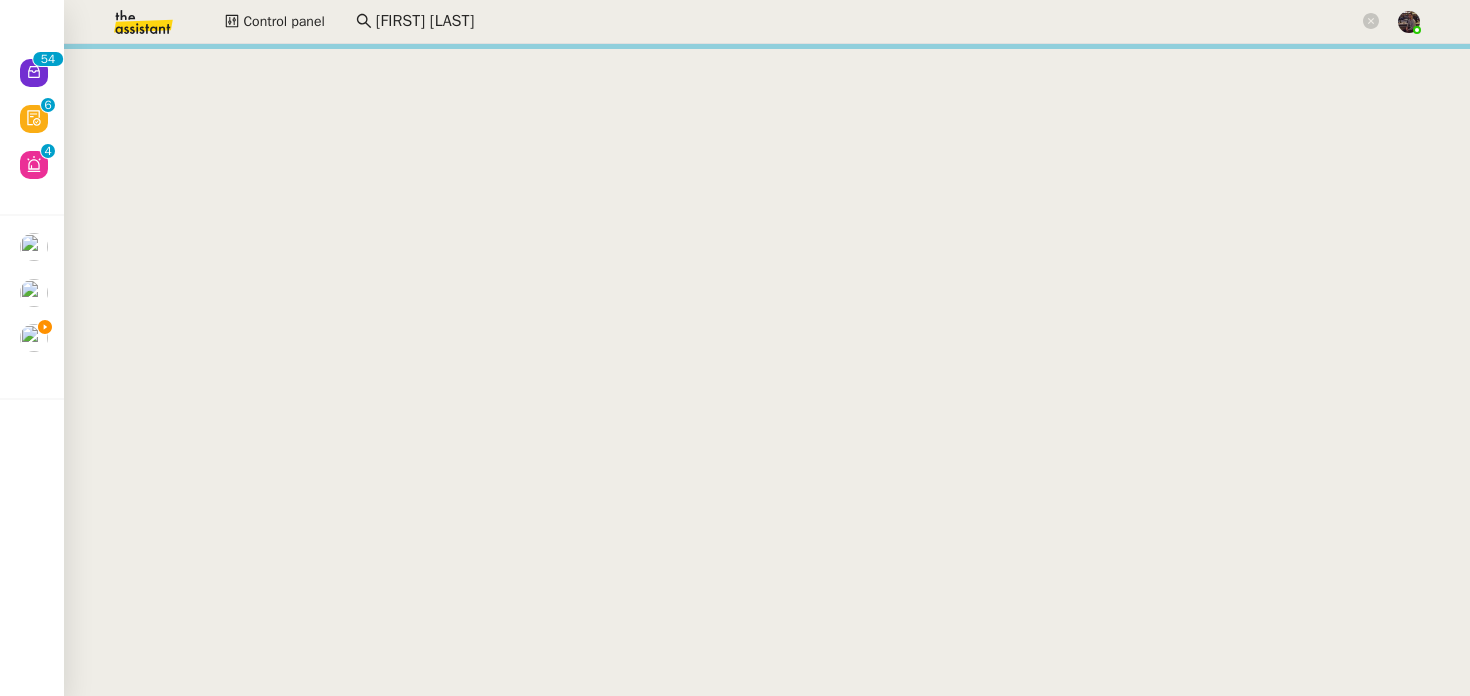 scroll, scrollTop: 575, scrollLeft: 0, axis: vertical 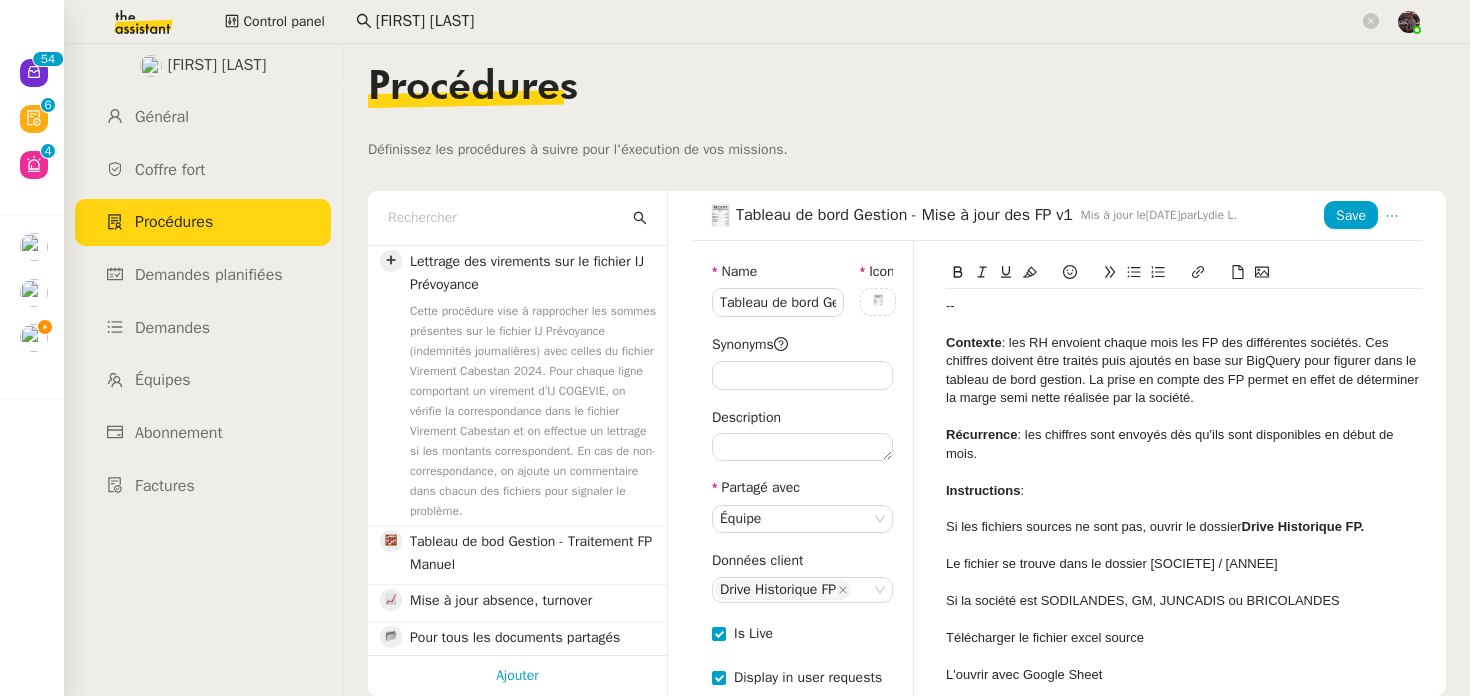 click on "Contexte  : les RH envoient chaque mois les FP des différentes sociétés. Ces chiffres doivent être traités puis ajoutés en base sur BigQuery pour figurer dans le tableau de bord gestion. La prise en compte des FP permet en effet de déterminer la marge semi nette réalisée par la société." 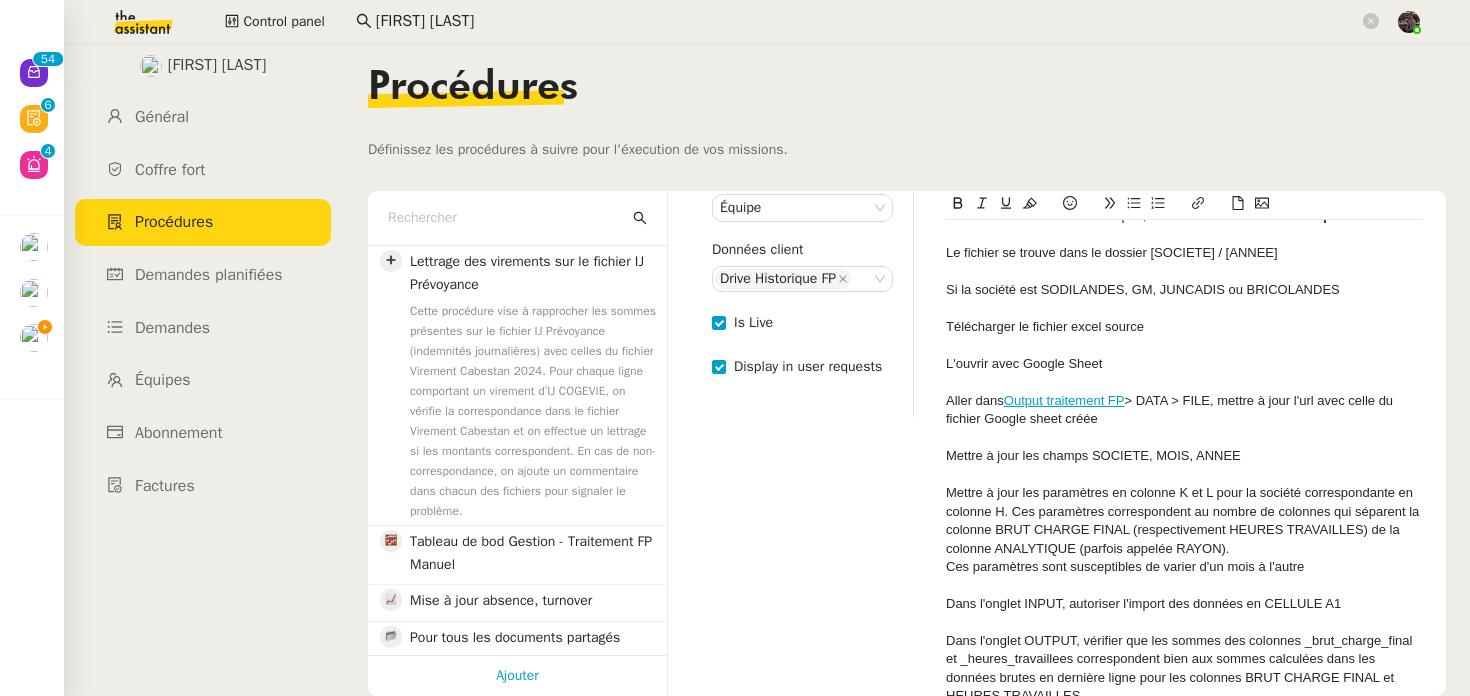 scroll, scrollTop: 787, scrollLeft: 0, axis: vertical 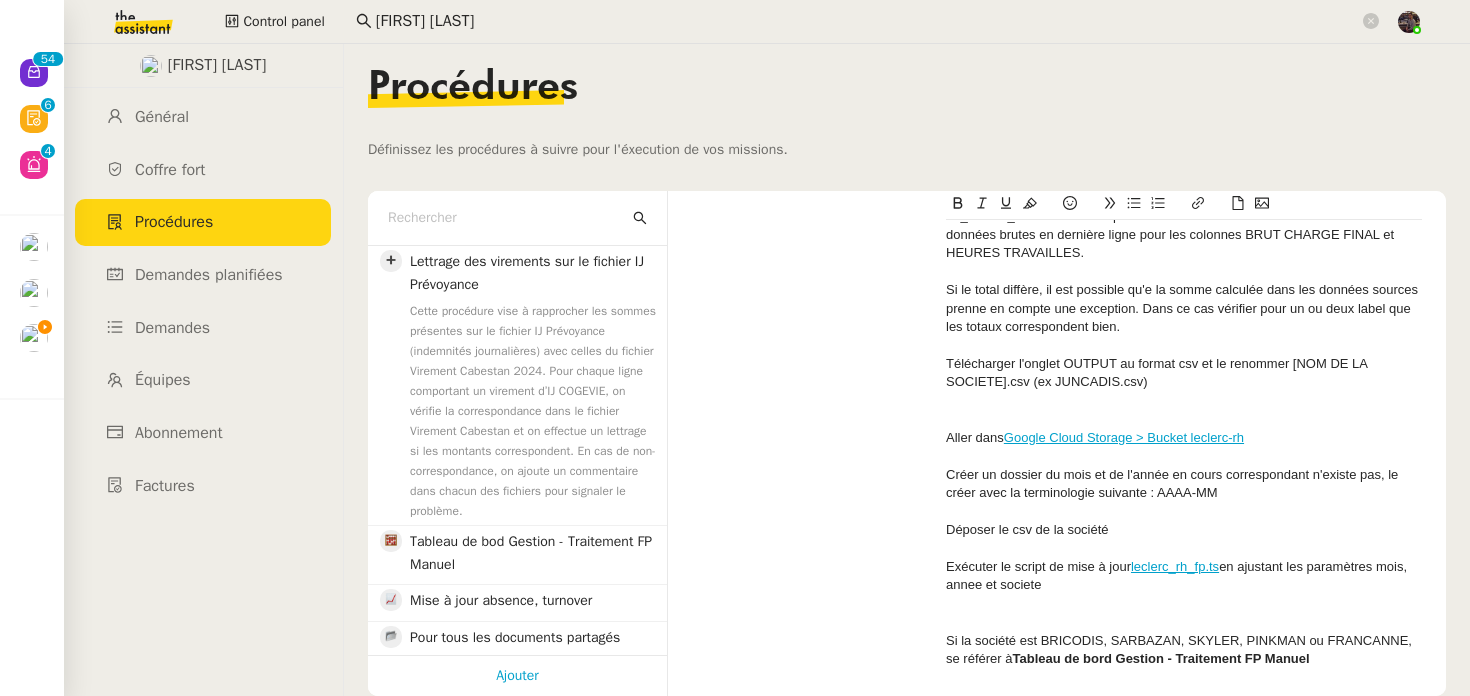 click on "Si la société est BRICODIS, SARBAZAN, SKYLER, PINKMAN ou FRANCANNE, se référer à  Tableau de bord Gestion - Traitement FP Manuel" 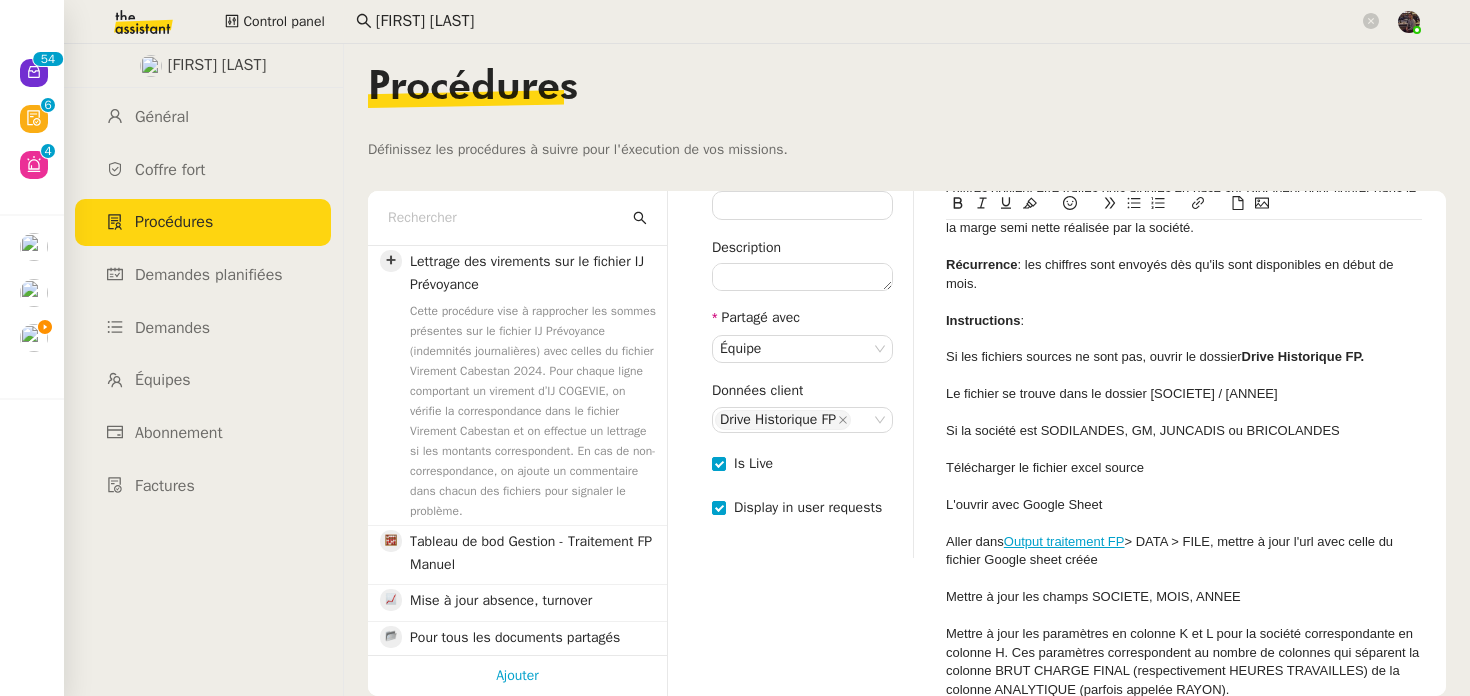 scroll, scrollTop: 0, scrollLeft: 0, axis: both 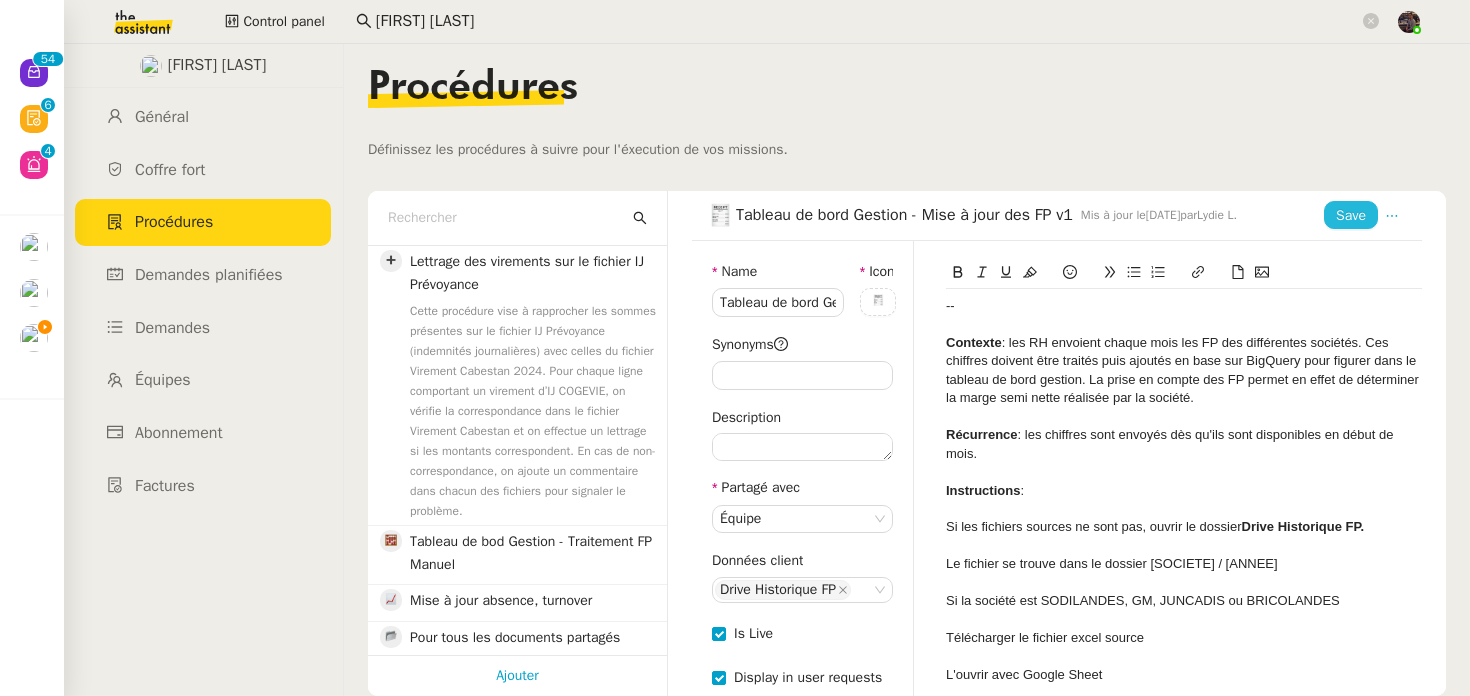 click on "Save" 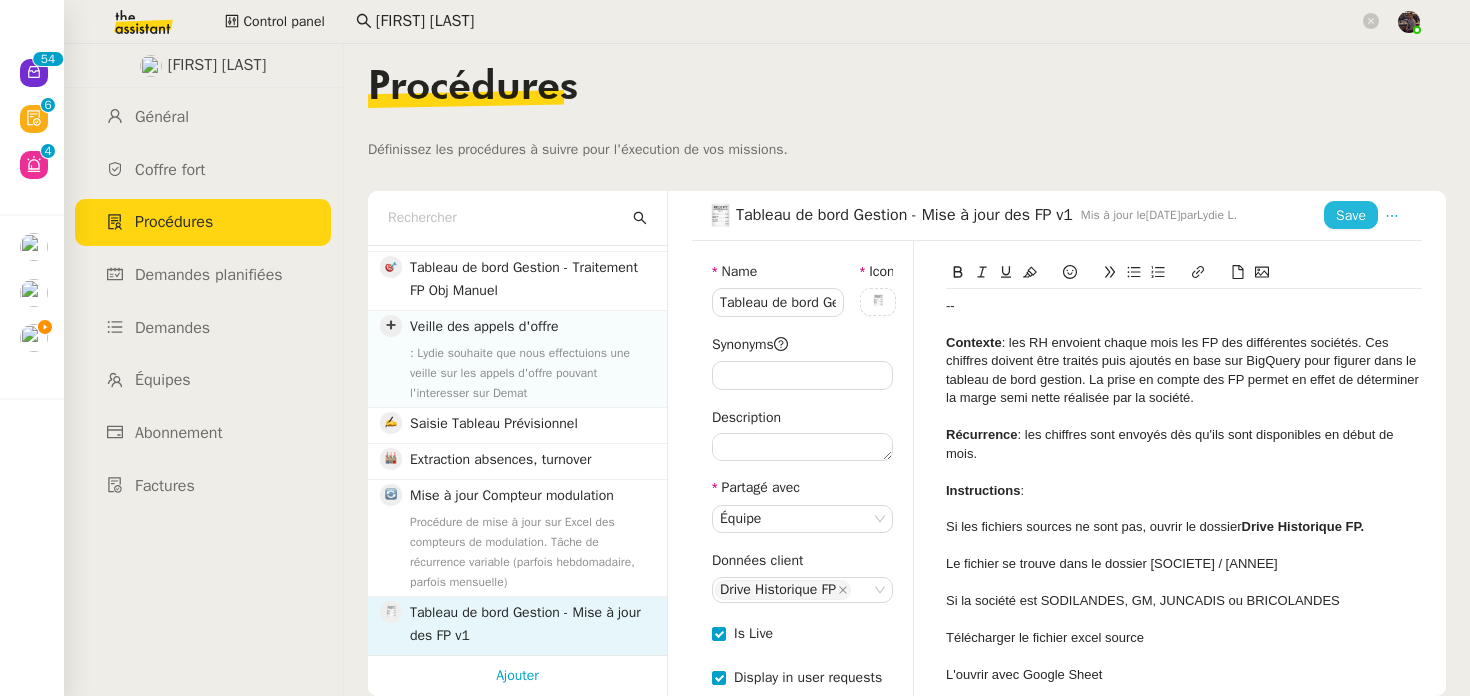scroll, scrollTop: 621, scrollLeft: 0, axis: vertical 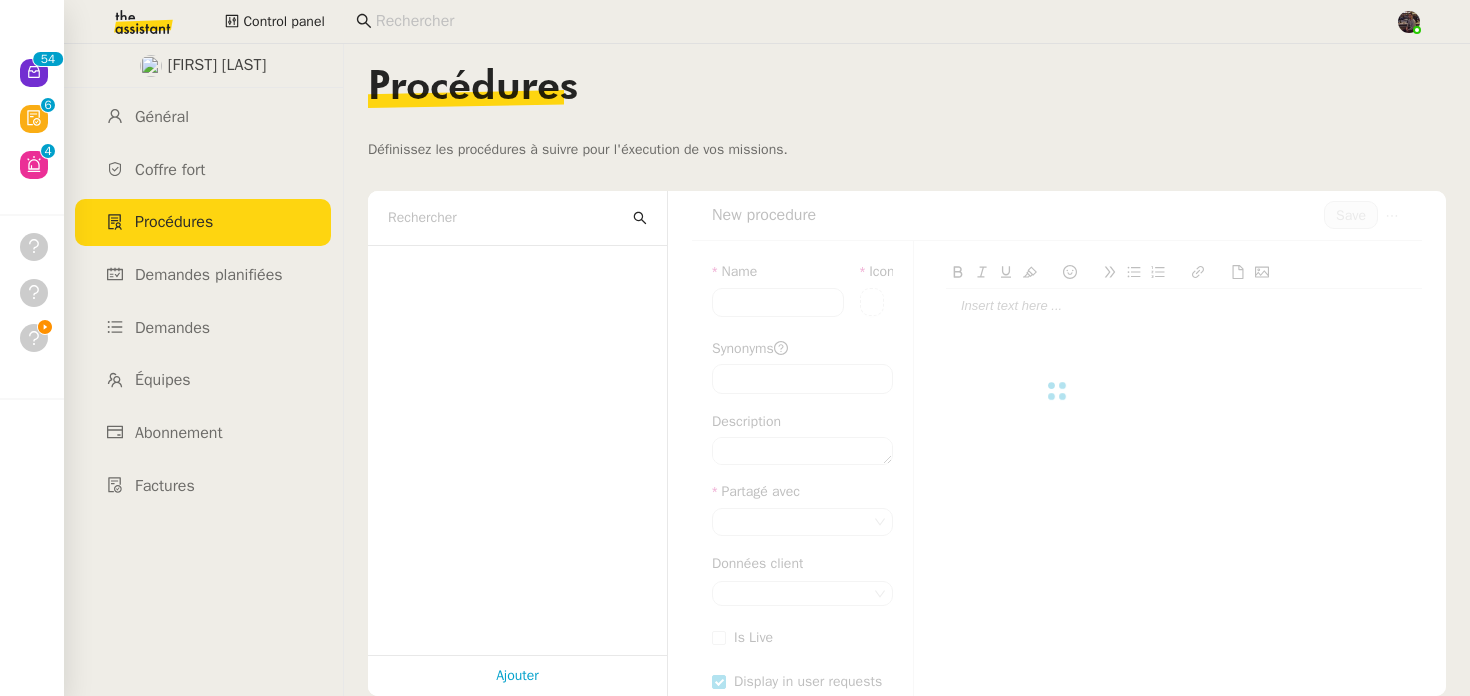 type on "Tableau de bord Gestion - Mise à jour des FP v1" 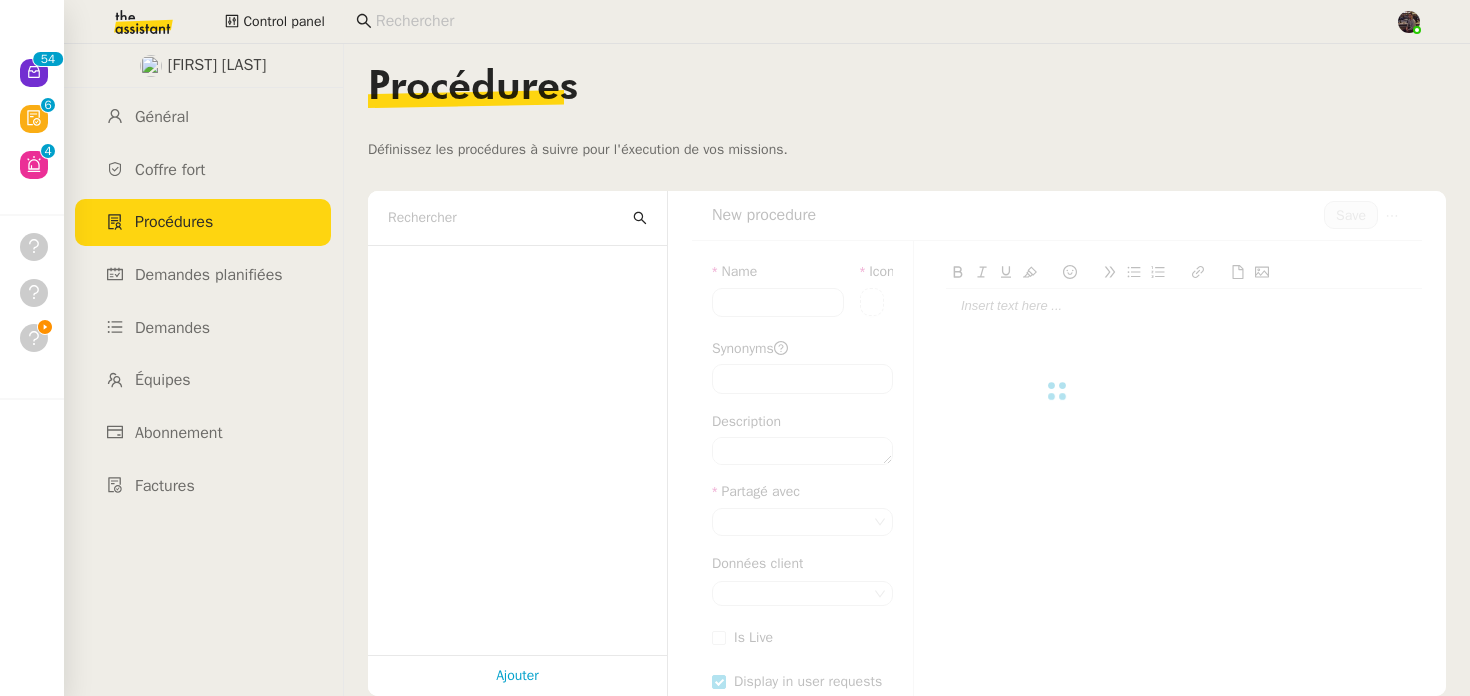 type on "Données RH; fichiers de paie, données salariales, informations de paie; BigQuery; base de données, stockage de données, entrepôt de données; Google Cloud Storage; stockage en nuage, espace de stockage, cloud computing; marge semi nette; bénéfice net, profit partiel, gain net." 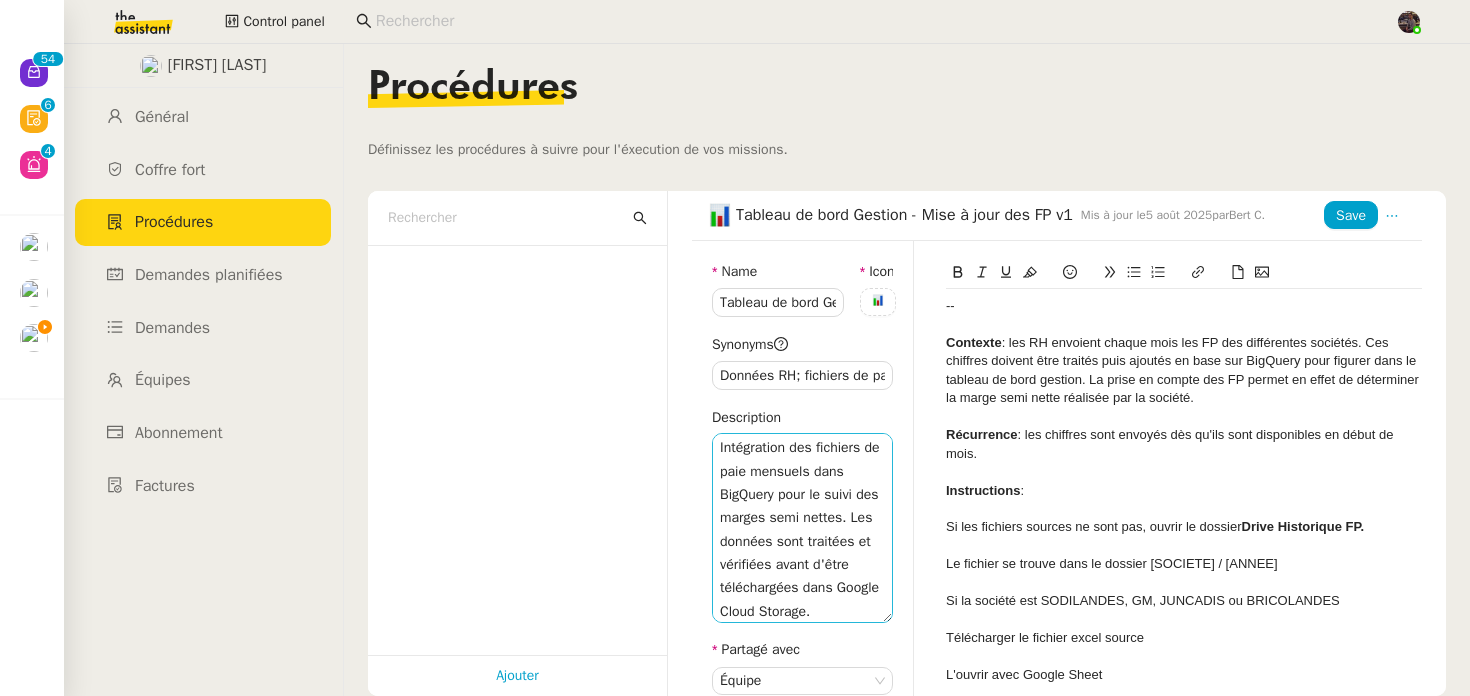 scroll, scrollTop: 2, scrollLeft: 0, axis: vertical 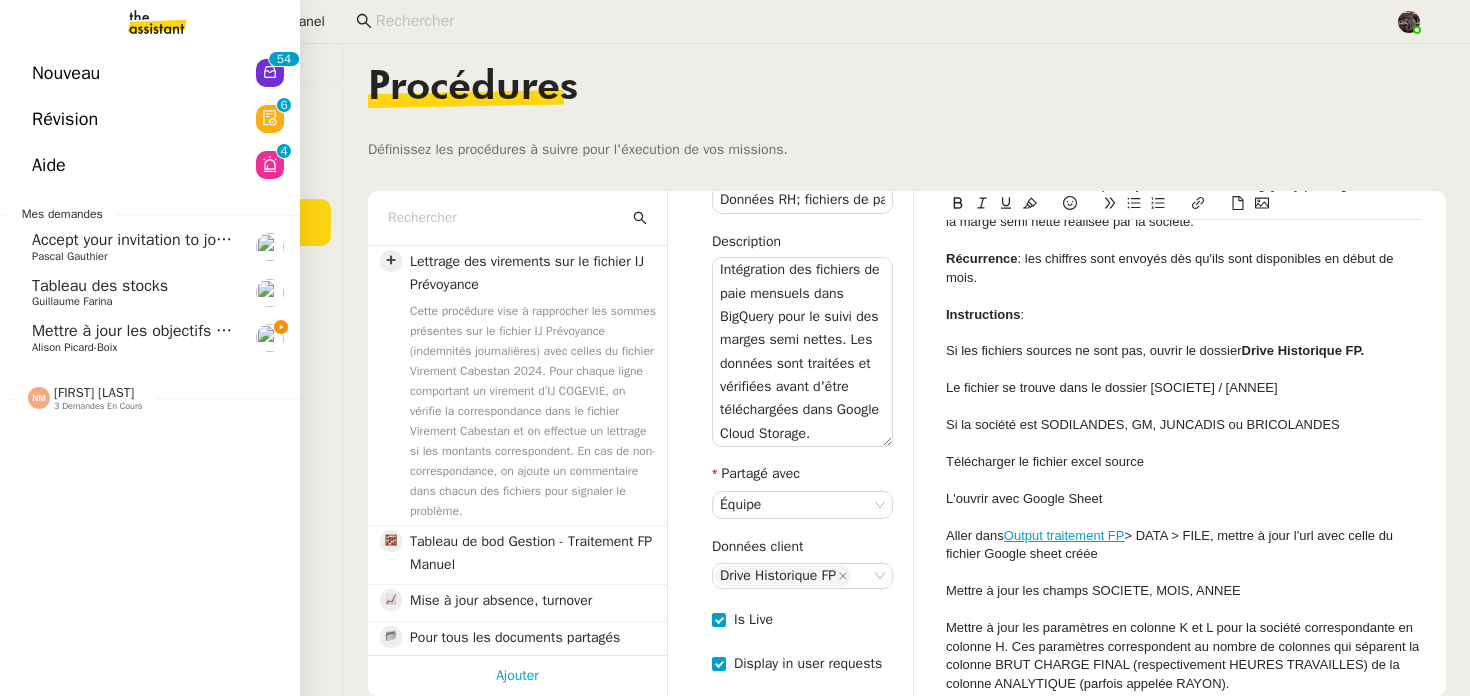 click on "Mettre à jour les objectifs FP JUNCADIS" 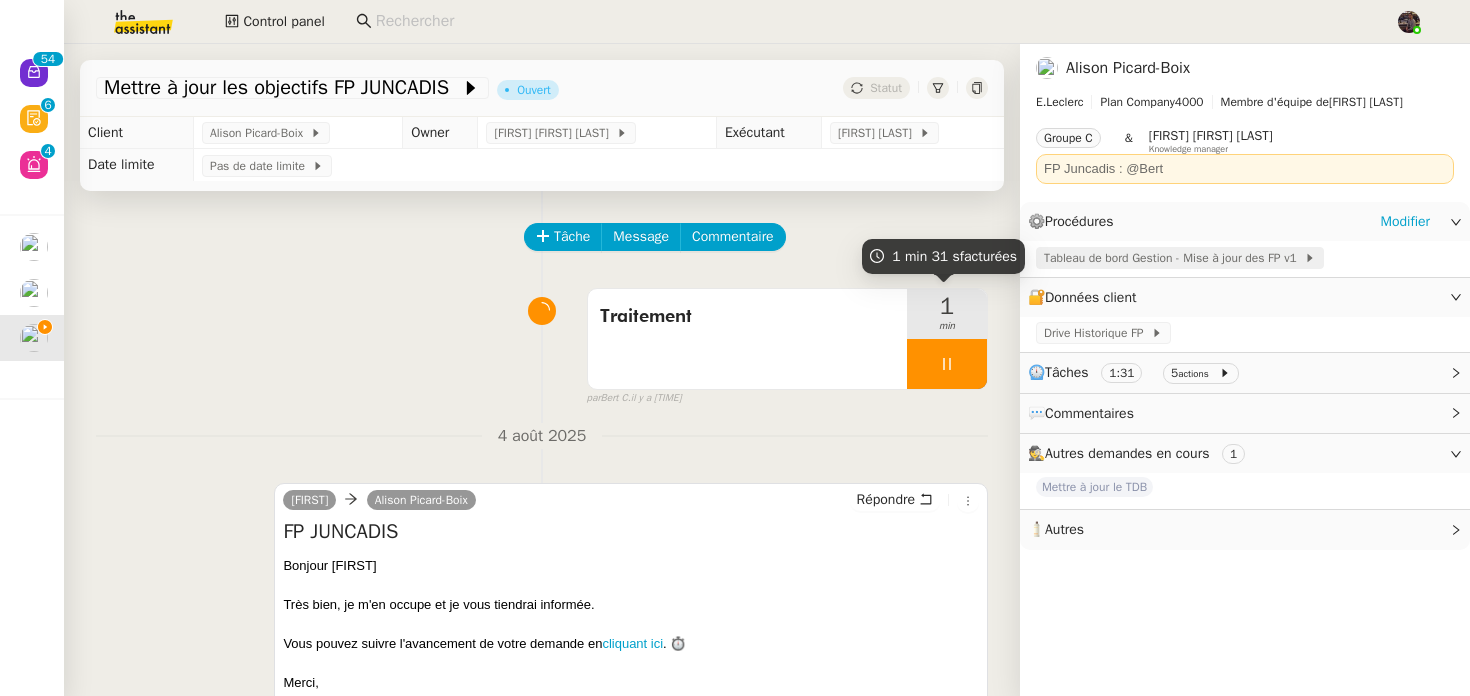 click on "Tableau de bord Gestion - Mise à jour des FP v1" 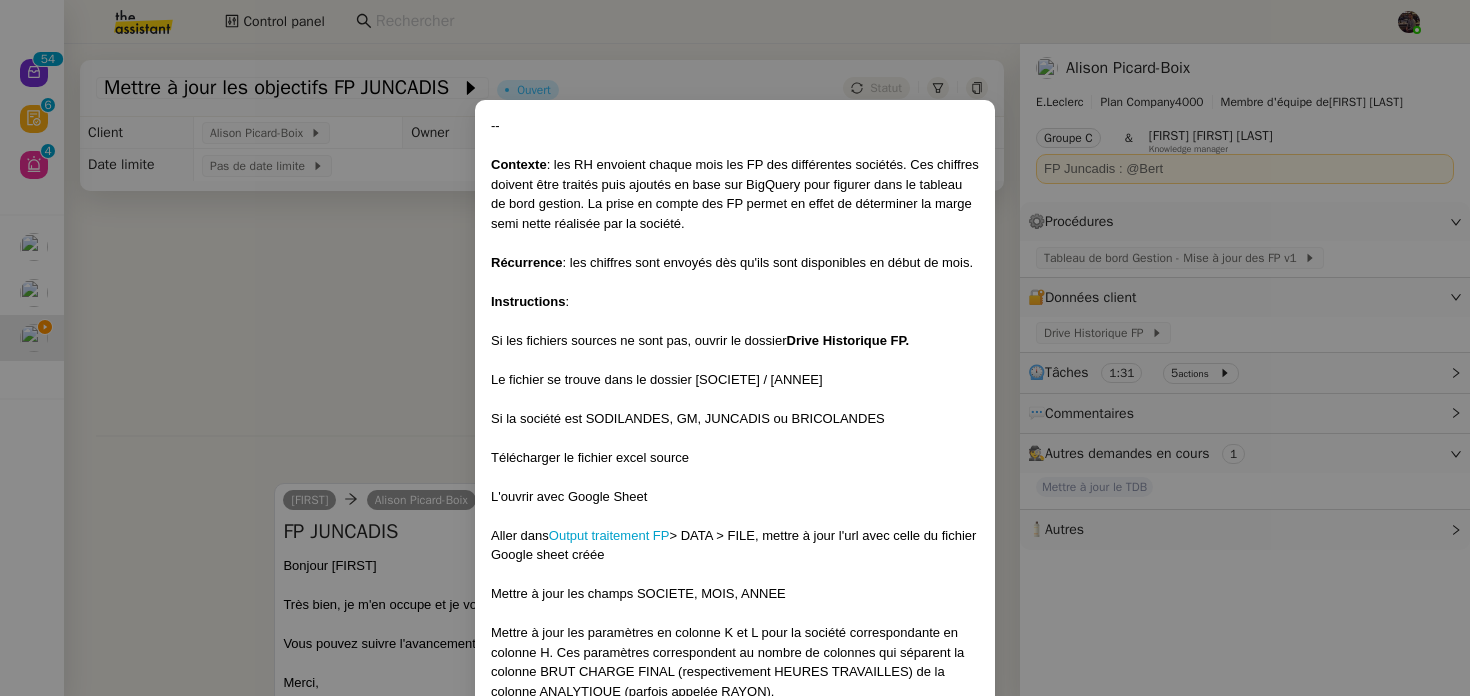 scroll, scrollTop: 8, scrollLeft: 0, axis: vertical 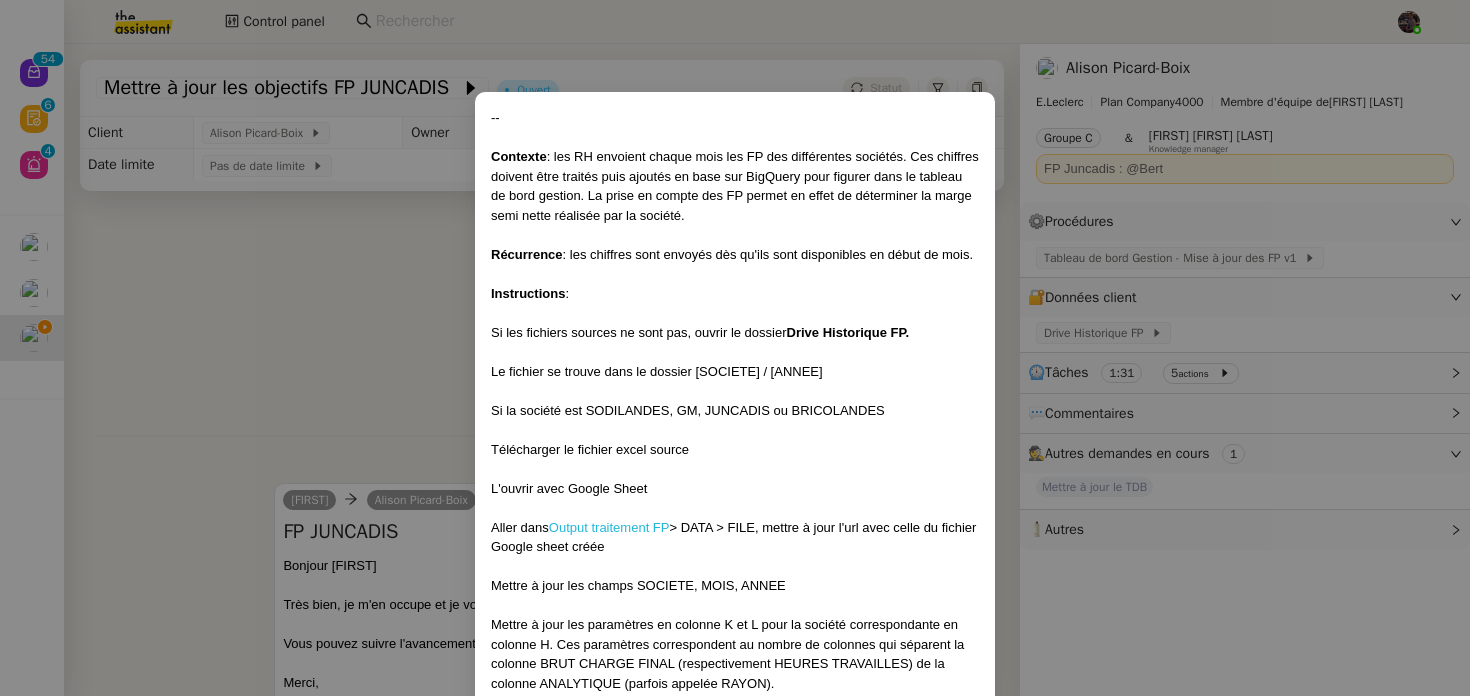 click on "Output traitement FP" at bounding box center (609, 527) 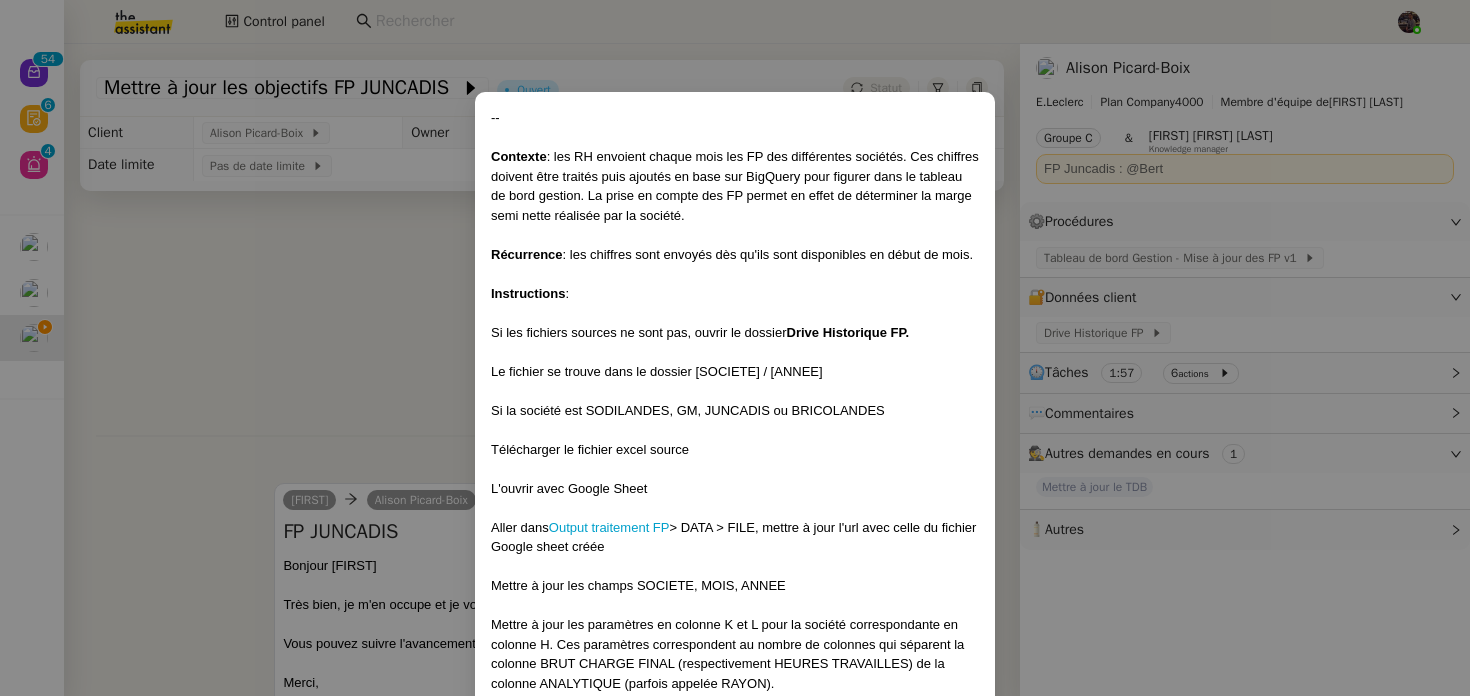click on "-- Contexte  : les RH envoient chaque mois les FP des différentes sociétés. Ces chiffres doivent être traités puis ajoutés en base sur BigQuery pour figurer dans le tableau de bord gestion. La prise en compte des FP permet en effet de déterminer la marge semi nette réalisée par la société. Récurrence  : les chiffres sont envoyés dès qu'ils sont disponibles en début de mois. Instructions  : Si les fichiers sources ne sont pas, ouvrir le dossier  Drive Historique FP. Le fichier se trouve dans le dossier [SOCIETE] / [ANNEE] Si la société est SODILANDES, GM, JUNCADIS ou BRICOLANDES Télécharger le fichier excel source L'ouvrir avec Google Sheet Aller dans  Output traitement FP  > DATA > FILE, mettre à jour l'url avec celle du fichier Google sheet créée Mettre à jour les champs SOCIETE, MOIS, ANNEE Ces paramètres sont susceptibles de varier d'un mois à l'autre Dans l'onglet INPUT, autoriser l'import des données en CELLULE A1 Aller dans  Google Cloud Storage > Bucket leclerc-rh Modifier" at bounding box center (735, 348) 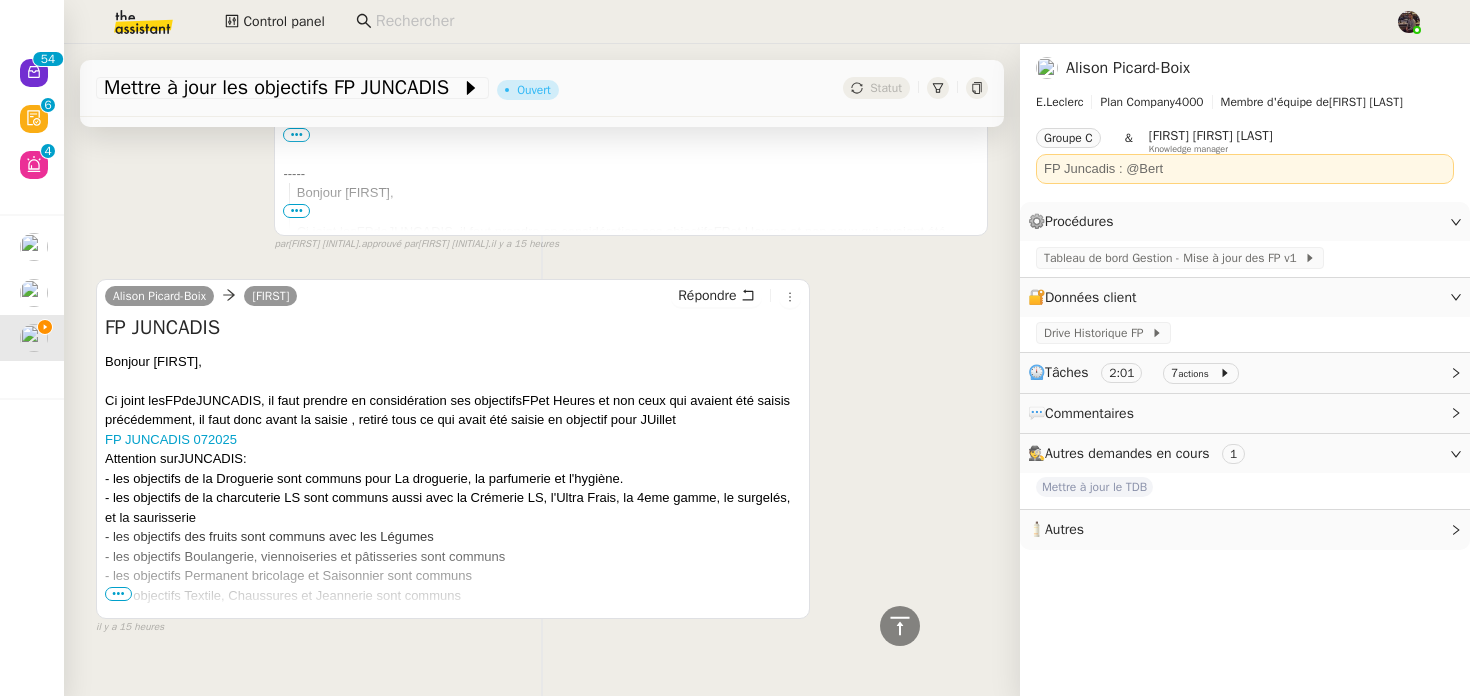 scroll, scrollTop: 591, scrollLeft: 0, axis: vertical 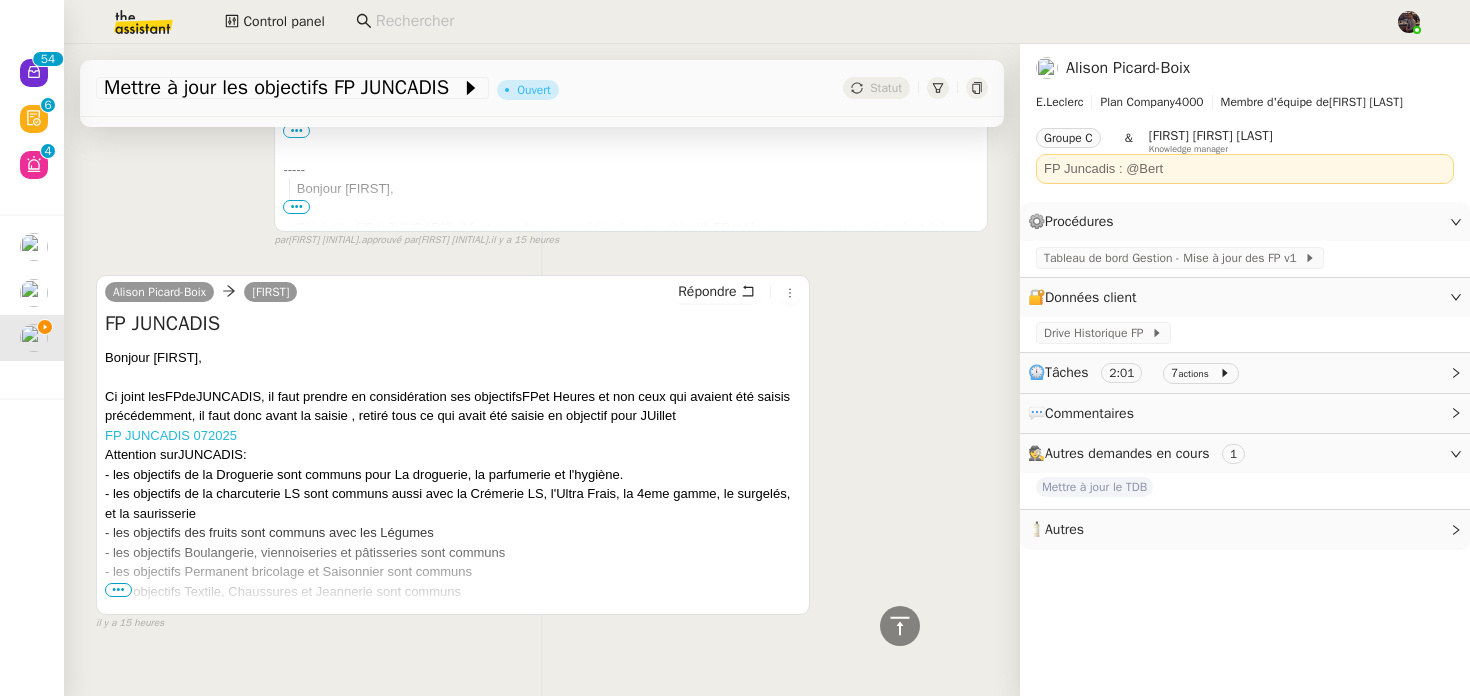 click on "FP JUNCADIS 072025" at bounding box center (171, 435) 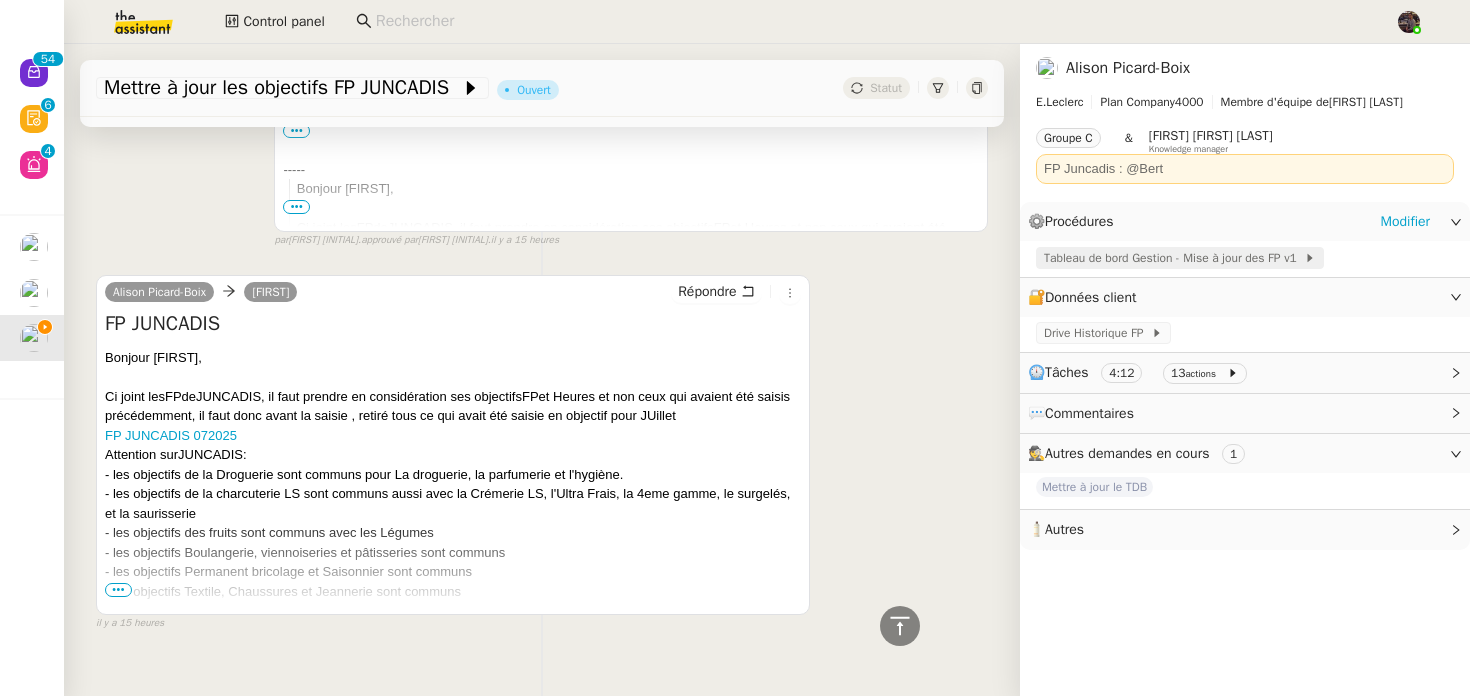 click on "Tableau de bord Gestion - Mise à jour des FP v1" 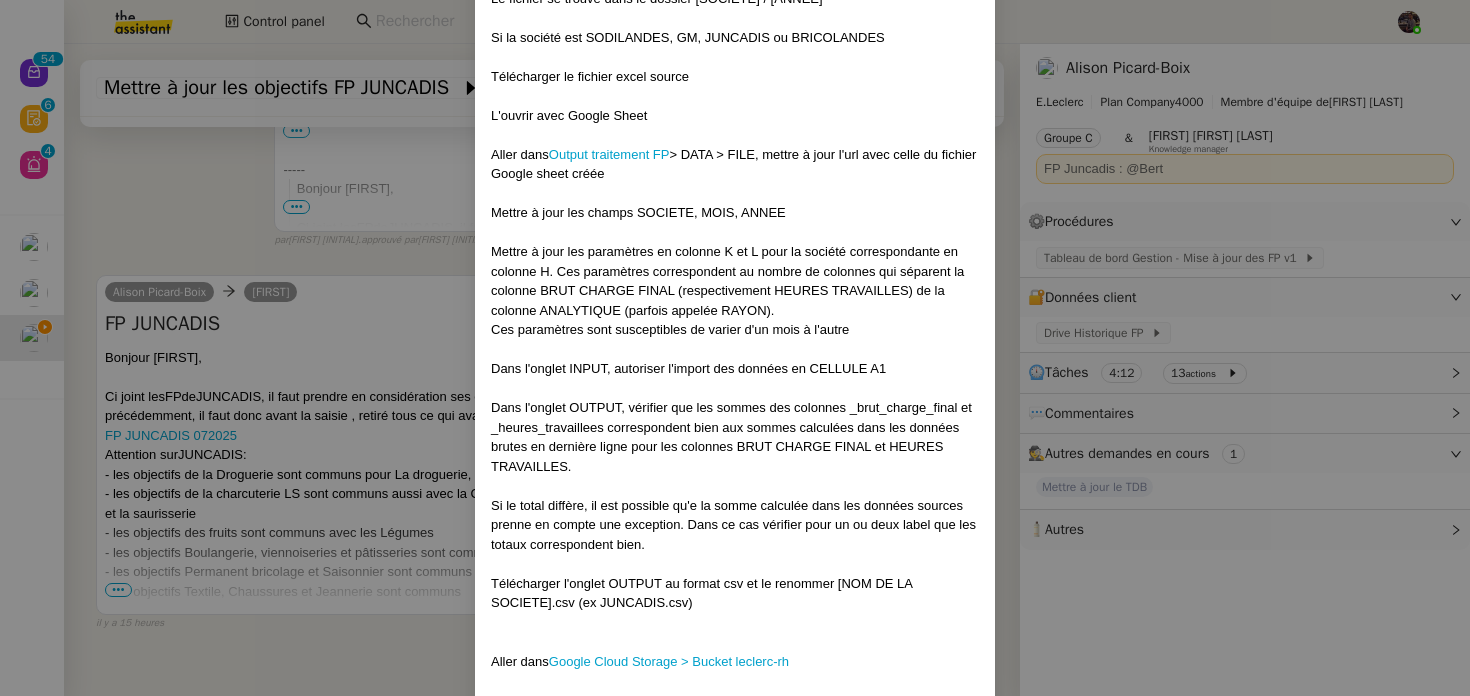 scroll, scrollTop: 483, scrollLeft: 0, axis: vertical 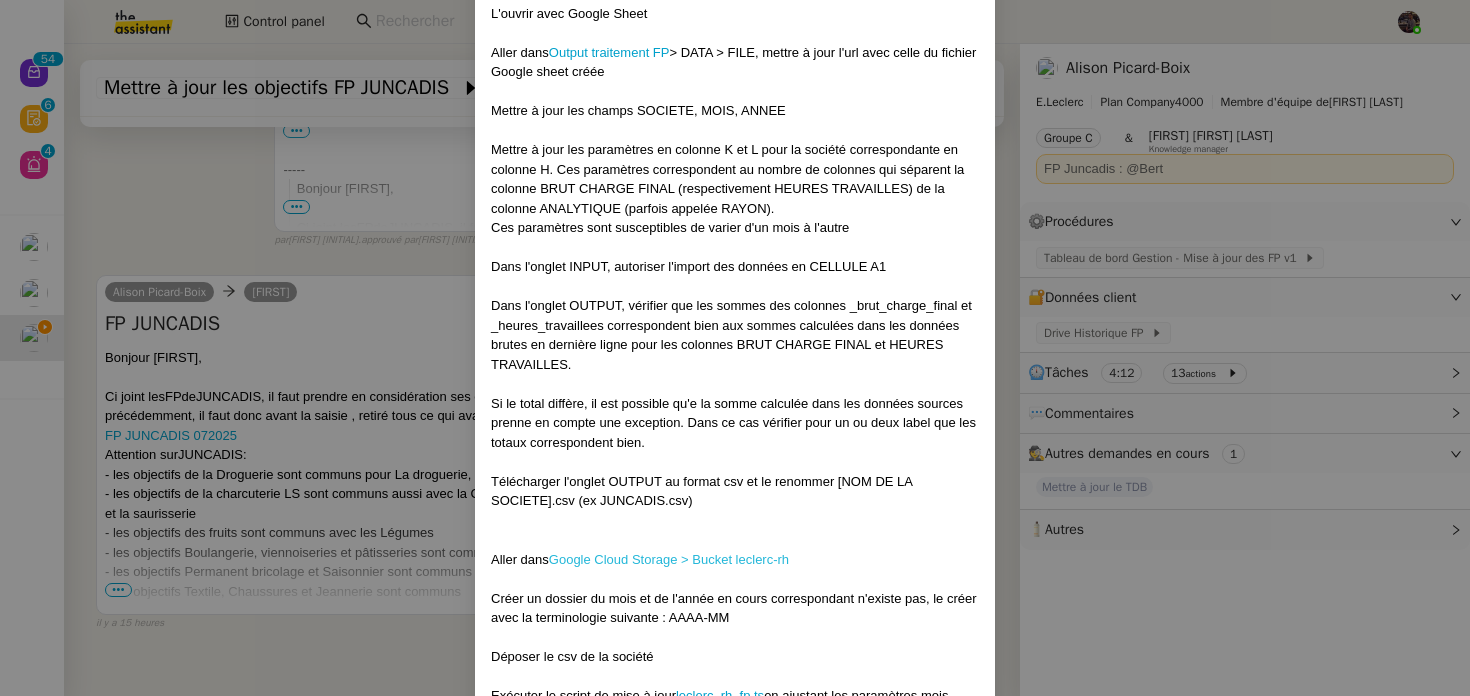 click on "Google Cloud Storage > Bucket leclerc-rh" at bounding box center (669, 559) 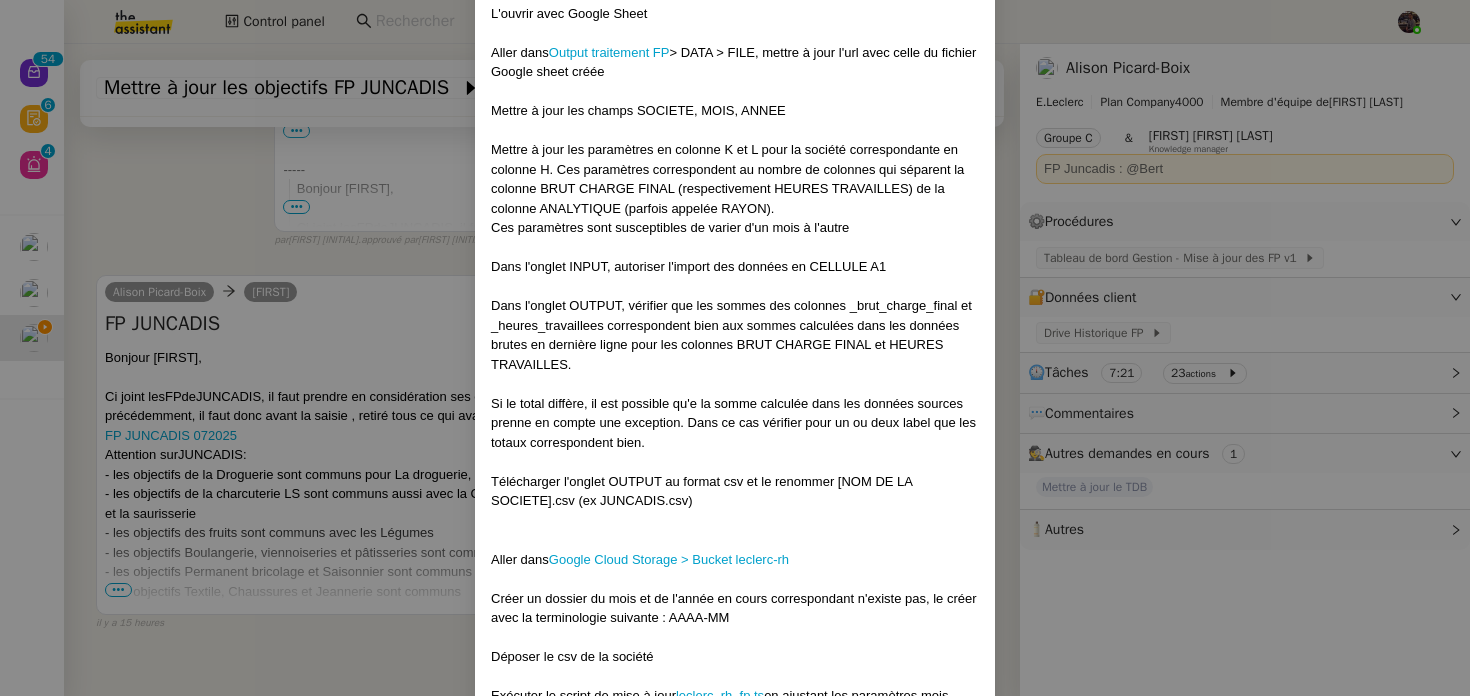 click on "-- Contexte  : les RH envoient chaque mois les FP des différentes sociétés. Ces chiffres doivent être traités puis ajoutés en base sur BigQuery pour figurer dans le tableau de bord gestion. La prise en compte des FP permet en effet de déterminer la marge semi nette réalisée par la société. Récurrence  : les chiffres sont envoyés dès qu'ils sont disponibles en début de mois. Instructions  : Si les fichiers sources ne sont pas, ouvrir le dossier  Drive Historique FP. Le fichier se trouve dans le dossier [SOCIETE] / [ANNEE] Si la société est SODILANDES, GM, JUNCADIS ou BRICOLANDES Télécharger le fichier excel source L'ouvrir avec Google Sheet Aller dans  Output traitement FP  > DATA > FILE, mettre à jour l'url avec celle du fichier Google sheet créée Mettre à jour les champs SOCIETE, MOIS, ANNEE Ces paramètres sont susceptibles de varier d'un mois à l'autre Dans l'onglet INPUT, autoriser l'import des données en CELLULE A1 Aller dans  Google Cloud Storage > Bucket leclerc-rh Modifier" at bounding box center (735, 348) 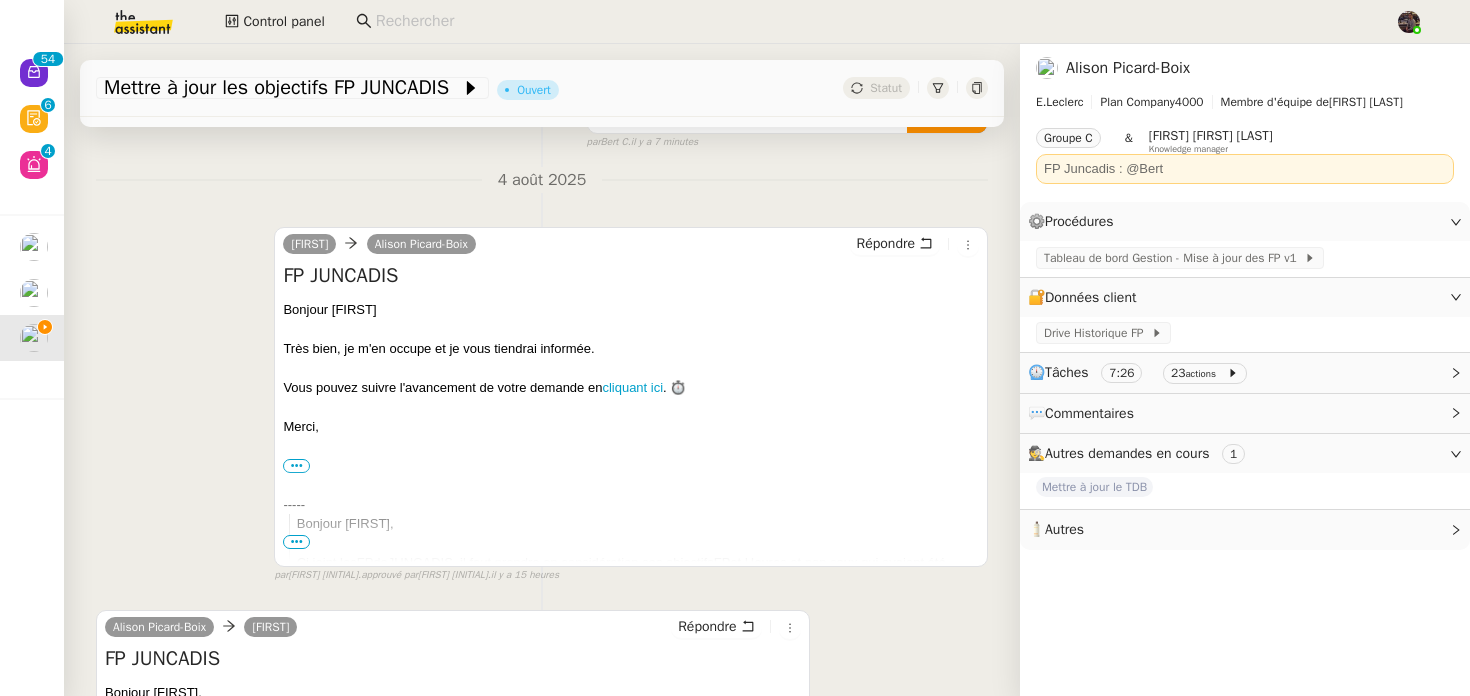 scroll, scrollTop: 255, scrollLeft: 0, axis: vertical 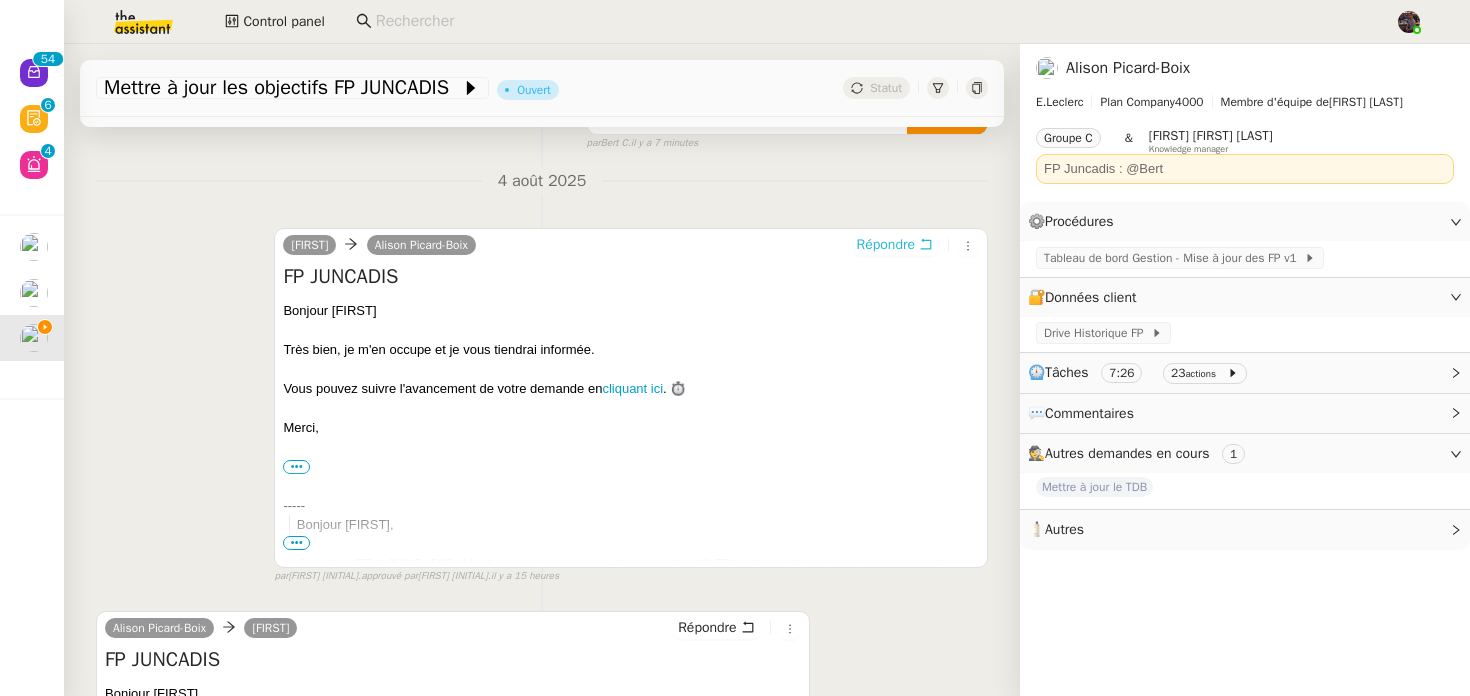click on "Répondre" at bounding box center (886, 245) 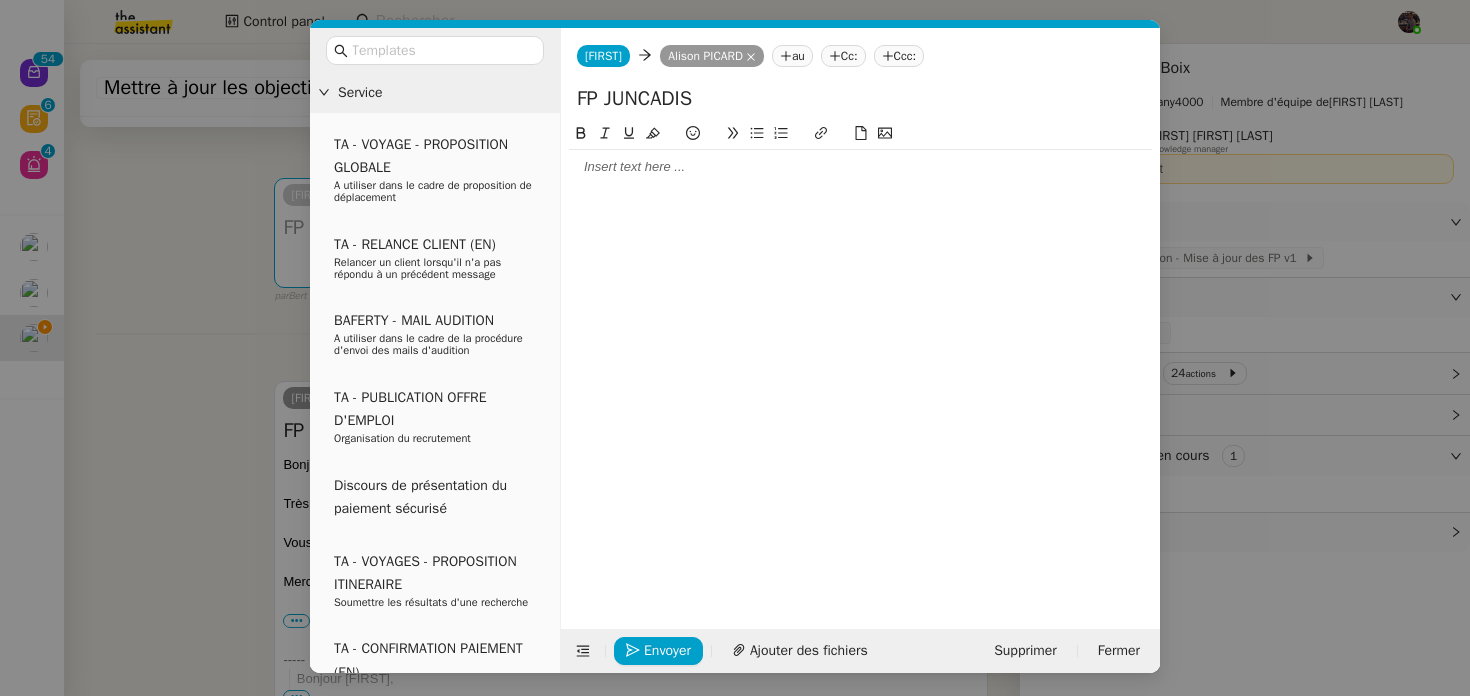 click on "Service TA - VOYAGE - PROPOSITION GLOBALE    A utiliser dans le cadre de proposition de déplacement TA - RELANCE CLIENT (EN)    Relancer un client lorsqu'il n'a pas répondu à un précédent message BAFERTY - MAIL AUDITION    A utiliser dans le cadre de la procédure d'envoi des mails d'audition TA - PUBLICATION OFFRE D'EMPLOI     Organisation du recrutement Discours de présentation du paiement sécurisé    TA - VOYAGES - PROPOSITION ITINERAIRE    Soumettre les résultats d'une recherche TA - CONFIRMATION PAIEMENT (EN)    Confirmer avec le client de modèle de transaction - Attention Plan Pro nécessaire. TA - COURRIER EXPEDIE (recommandé)    A utiliser dans le cadre de l'envoi d'un courrier recommandé TA - PARTAGE DE CALENDRIER (EN)    A utiliser pour demander au client de partager son calendrier afin de faciliter l'accès et la gestion PSPI - Appel de fonds MJL    A utiliser dans le cadre de la procédure d'appel de fonds MJL TA - RELANCE CLIENT    TA - AR PROCEDURES        21 YIELD" at bounding box center (735, 348) 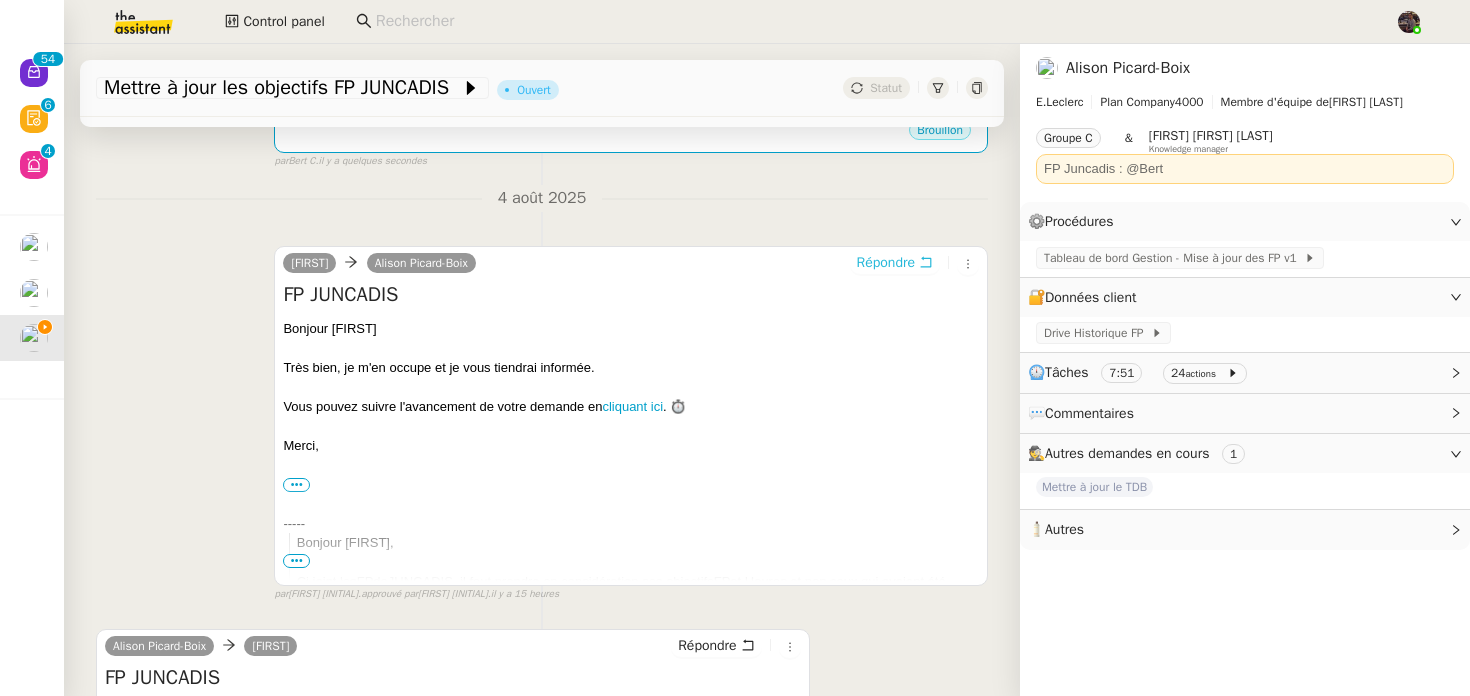 scroll, scrollTop: 0, scrollLeft: 0, axis: both 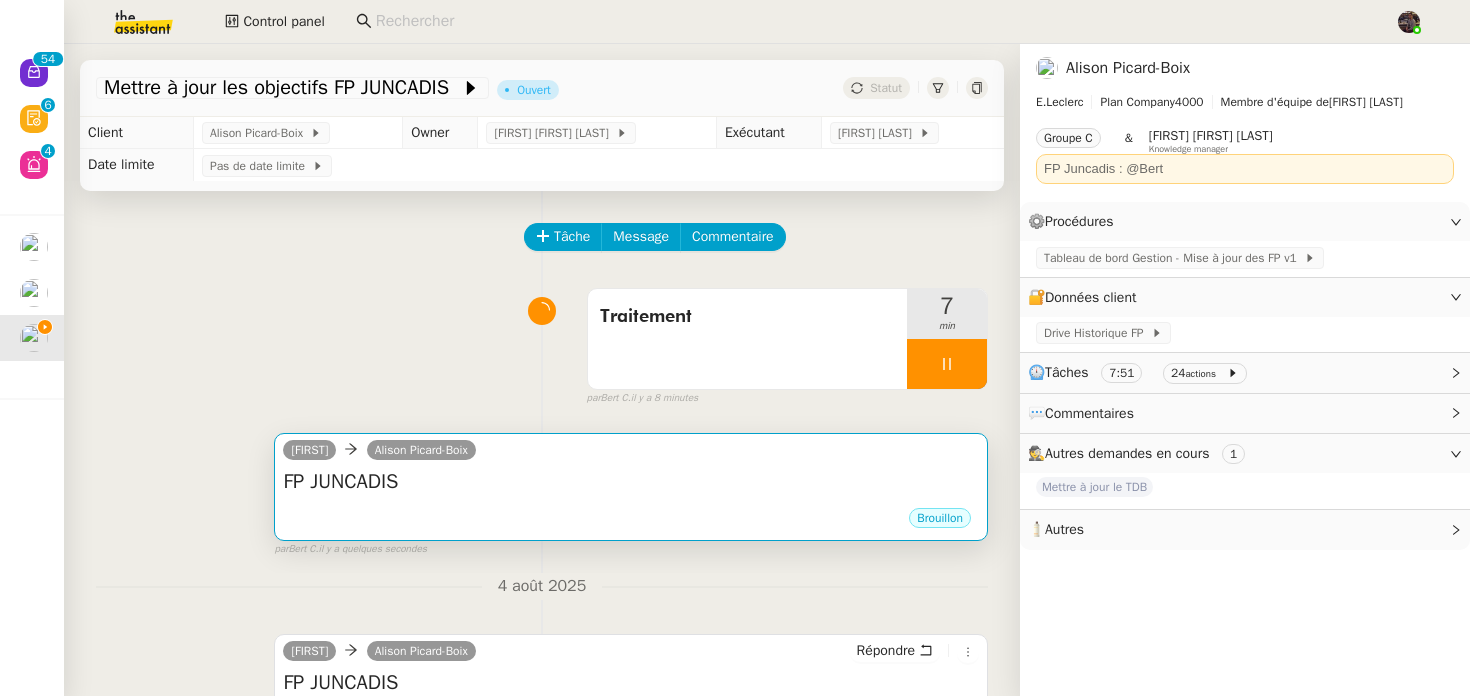 click on "camille      Alison Picard-Boix" at bounding box center [631, 453] 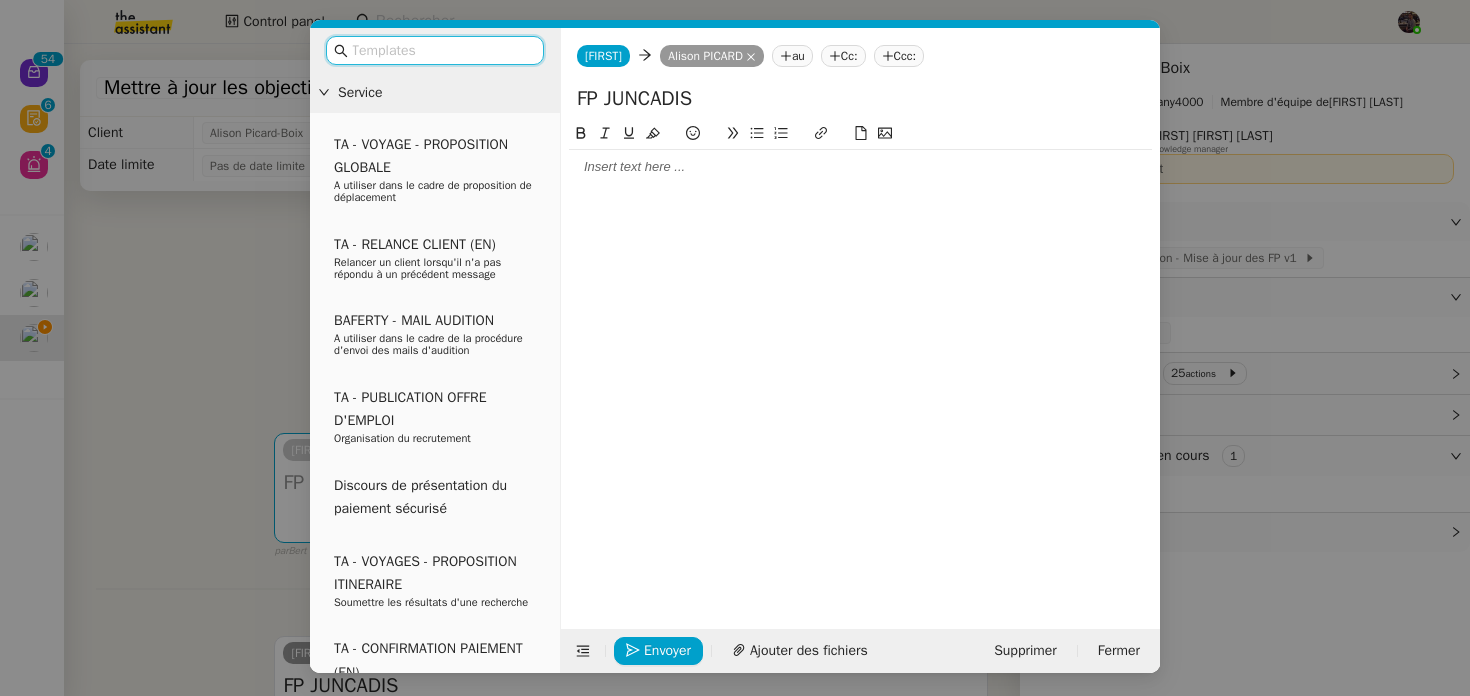 click 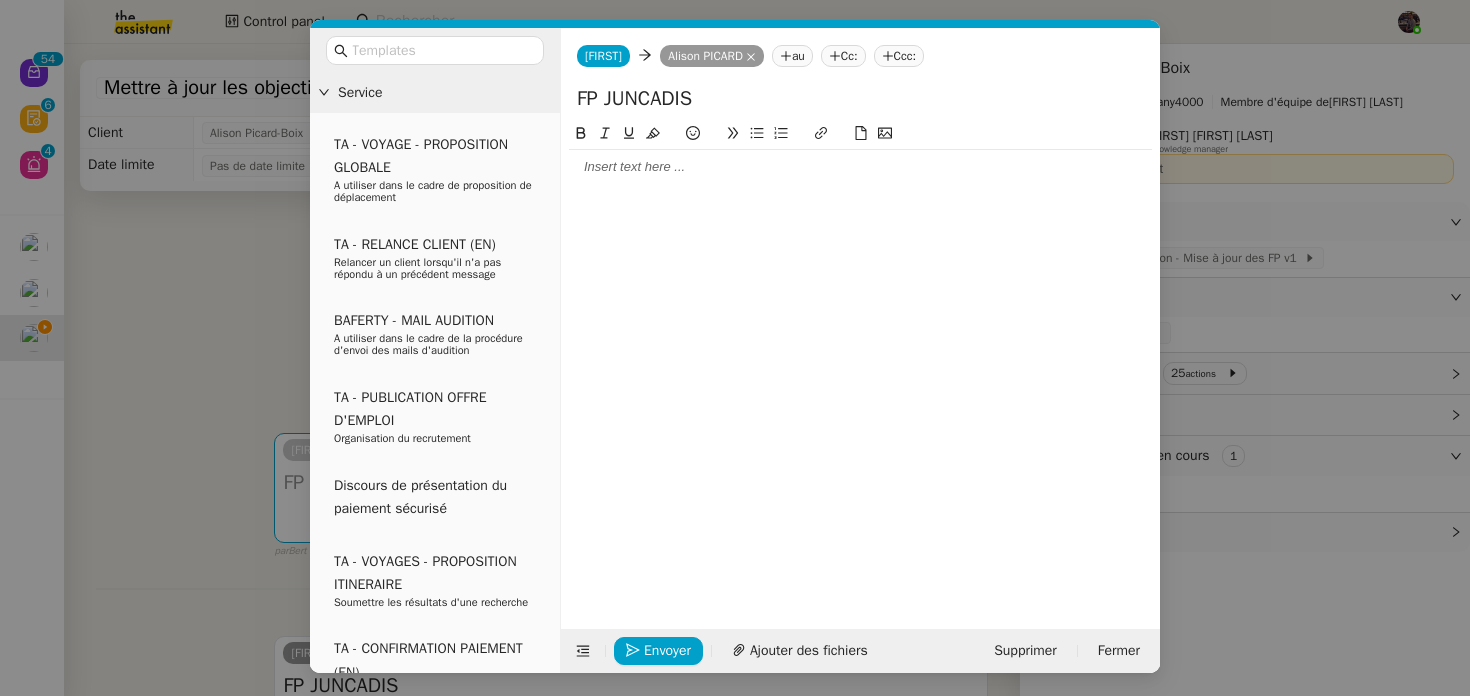 type 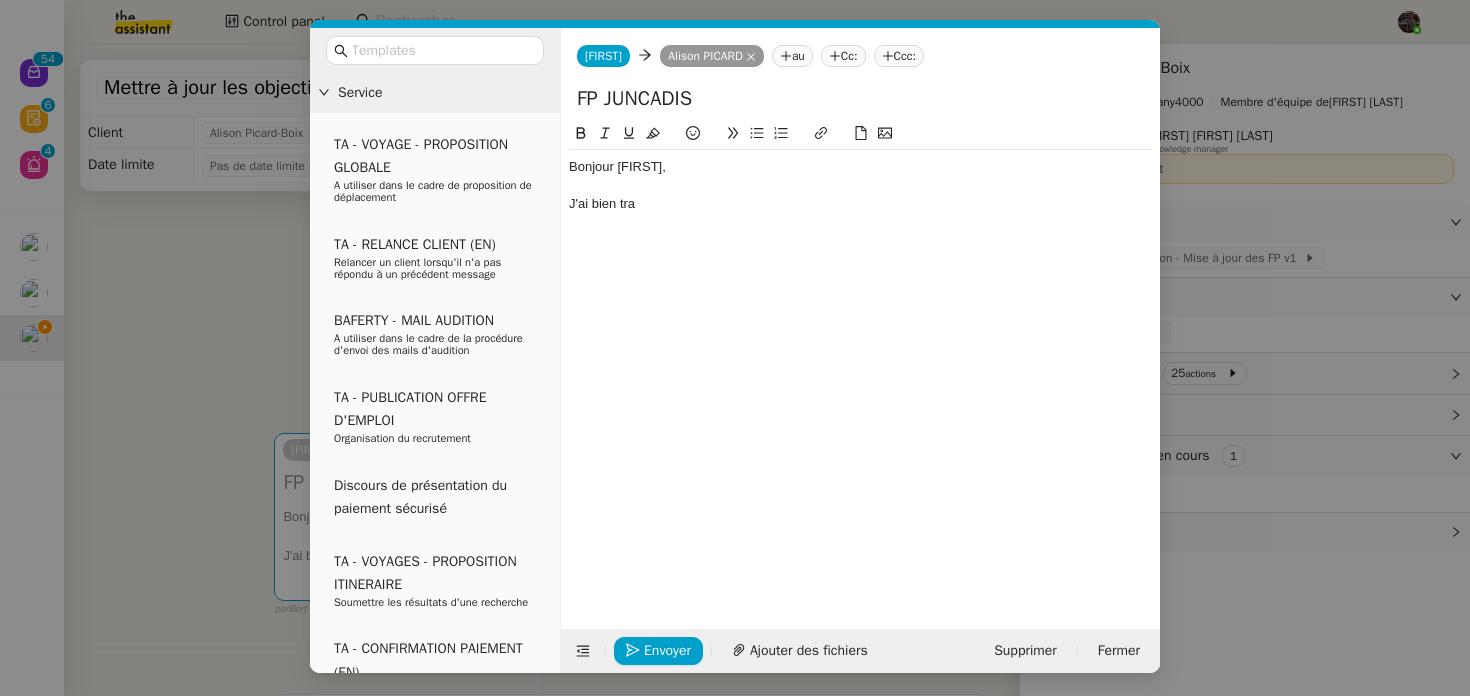 click on "J'ai bien tra" 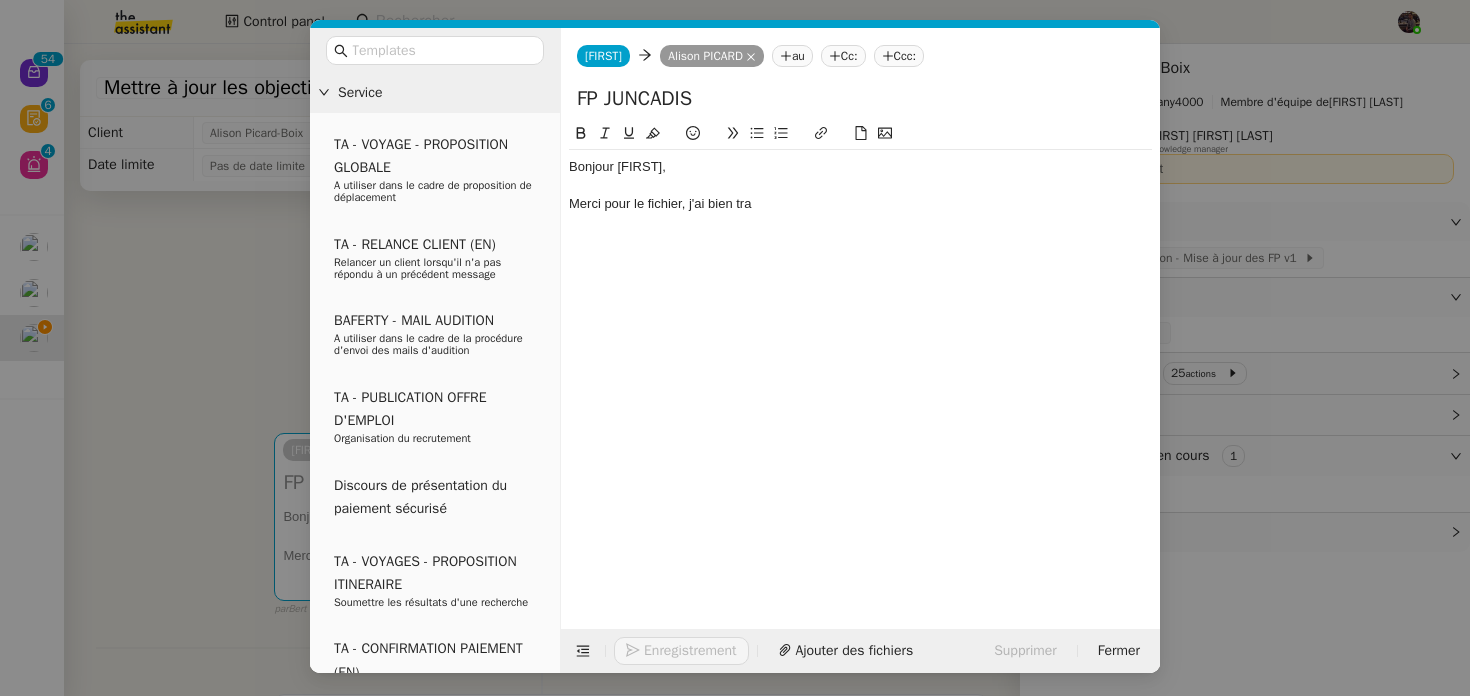 click on "Bonjour Alison, Merci pour le fichier, j'ai bien tra" 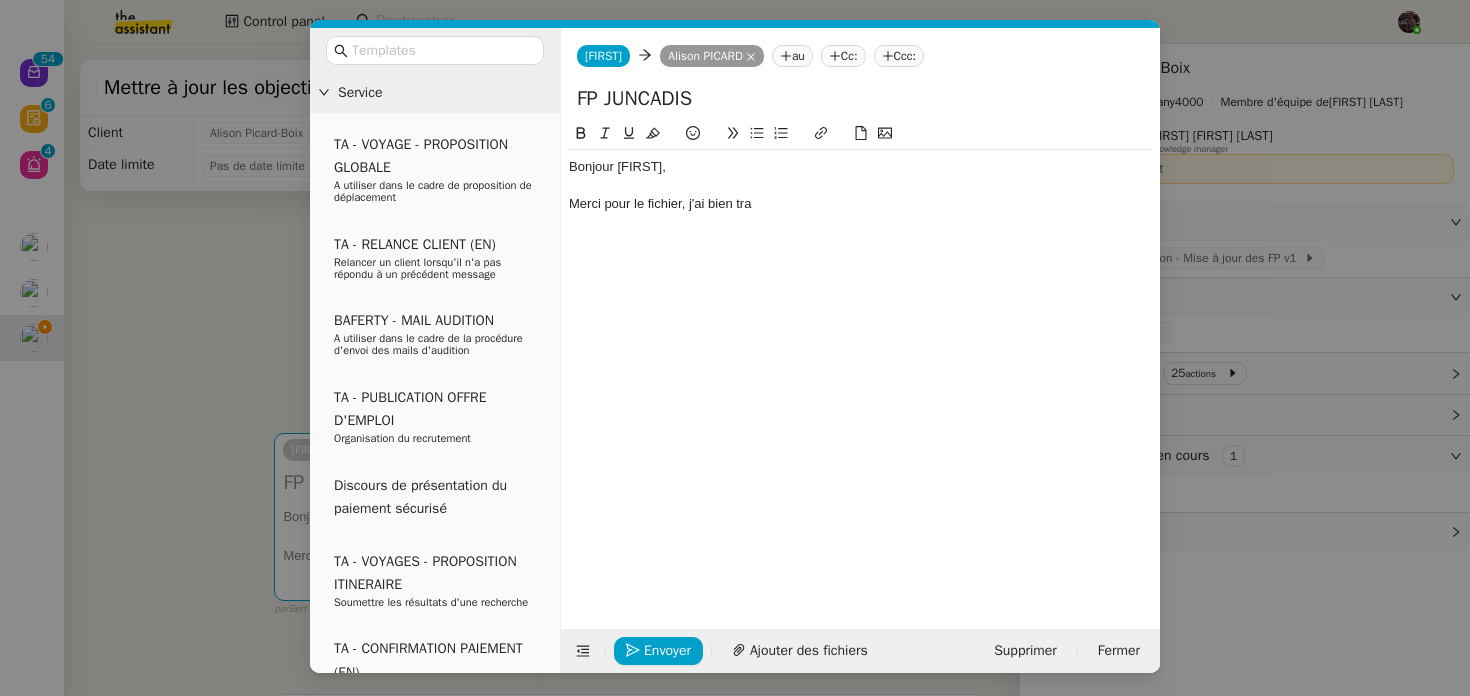 click on "Merci pour le fichier, j'ai bien tra" 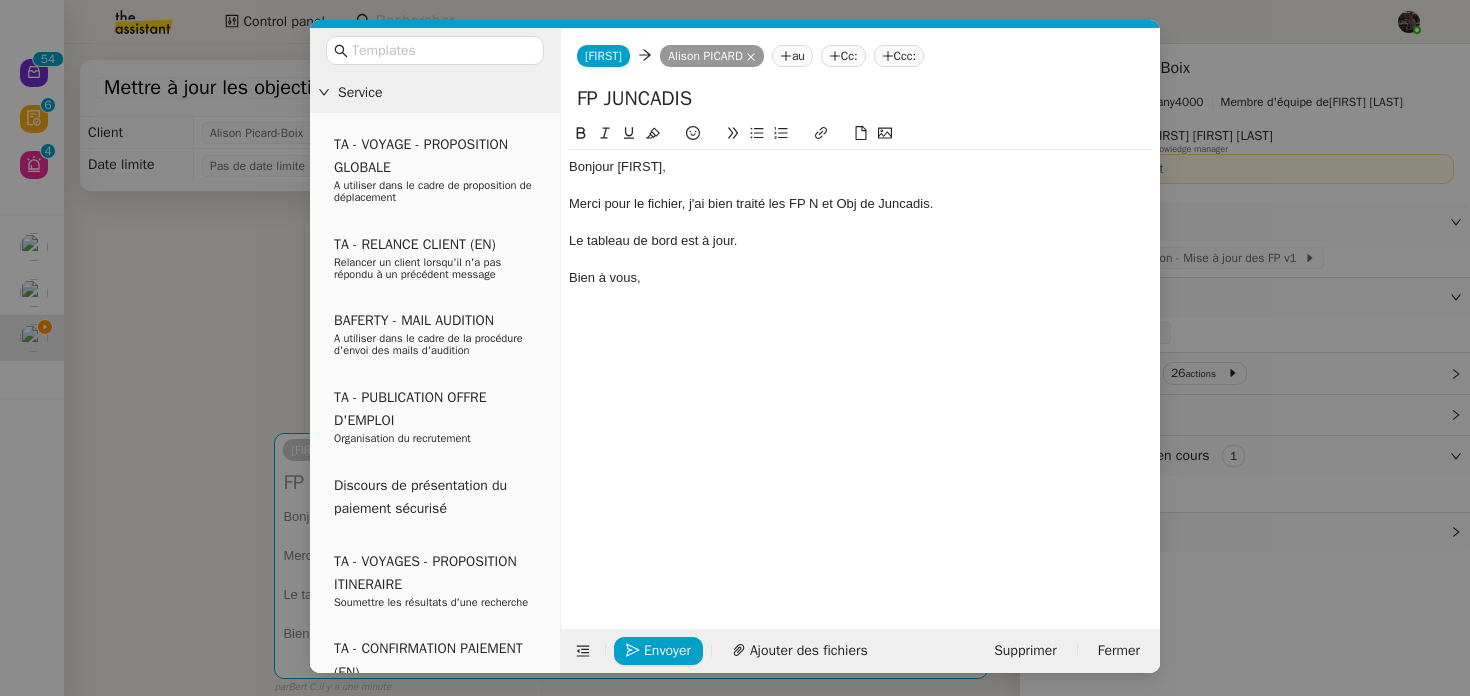 click on "Service TA - VOYAGE - PROPOSITION GLOBALE    A utiliser dans le cadre de proposition de déplacement TA - RELANCE CLIENT (EN)    Relancer un client lorsqu'il n'a pas répondu à un précédent message BAFERTY - MAIL AUDITION    A utiliser dans le cadre de la procédure d'envoi des mails d'audition TA - PUBLICATION OFFRE D'EMPLOI     Organisation du recrutement Discours de présentation du paiement sécurisé    TA - VOYAGES - PROPOSITION ITINERAIRE    Soumettre les résultats d'une recherche TA - CONFIRMATION PAIEMENT (EN)    Confirmer avec le client de modèle de transaction - Attention Plan Pro nécessaire. TA - COURRIER EXPEDIE (recommandé)    A utiliser dans le cadre de l'envoi d'un courrier recommandé TA - PARTAGE DE CALENDRIER (EN)    A utiliser pour demander au client de partager son calendrier afin de faciliter l'accès et la gestion PSPI - Appel de fonds MJL    A utiliser dans le cadre de la procédure d'appel de fonds MJL TA - RELANCE CLIENT    TA - AR PROCEDURES        21 YIELD" at bounding box center [735, 348] 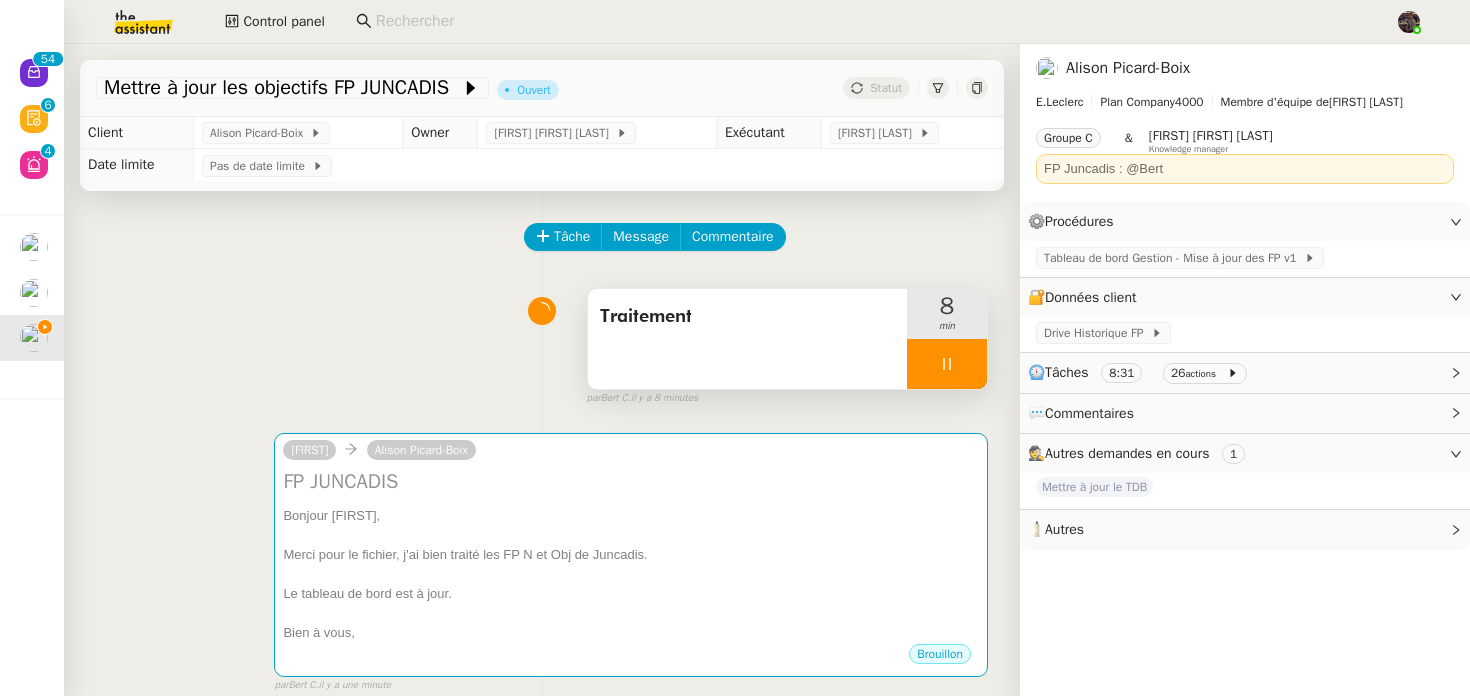 click at bounding box center [947, 364] 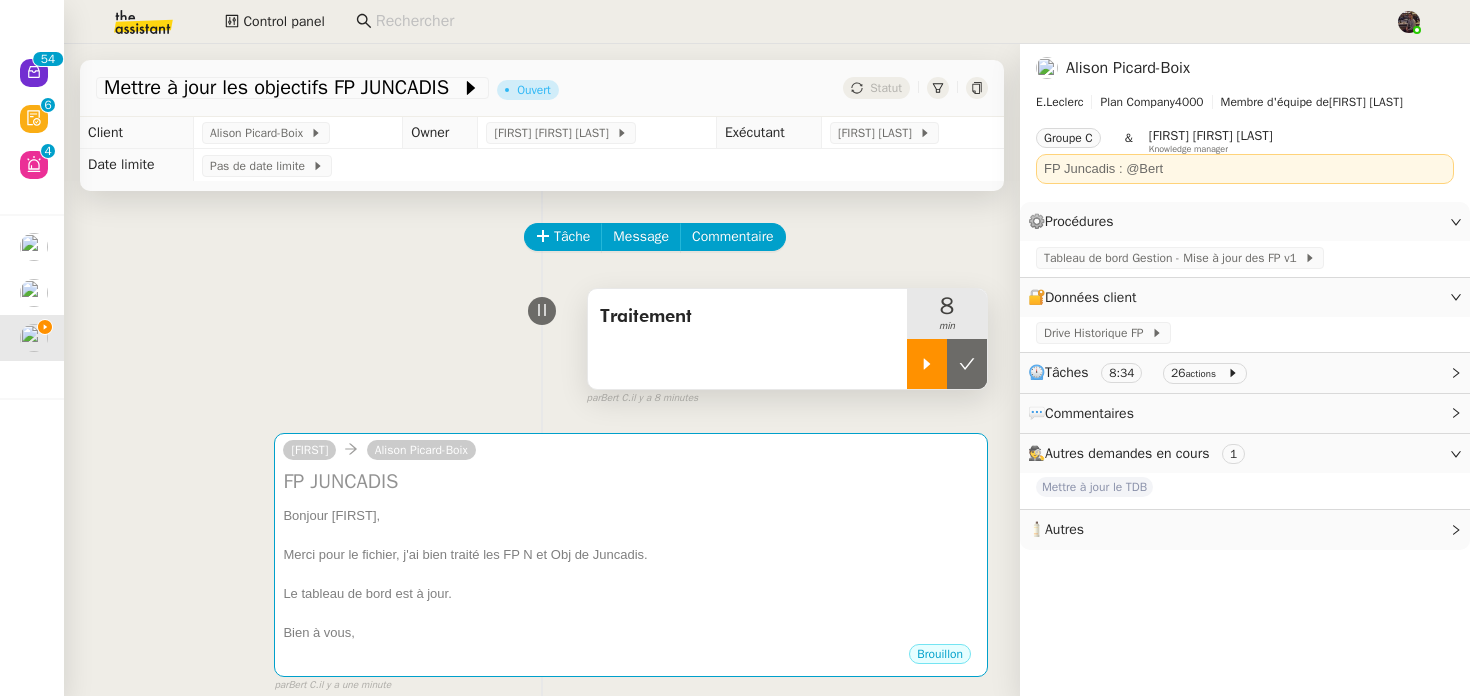 click 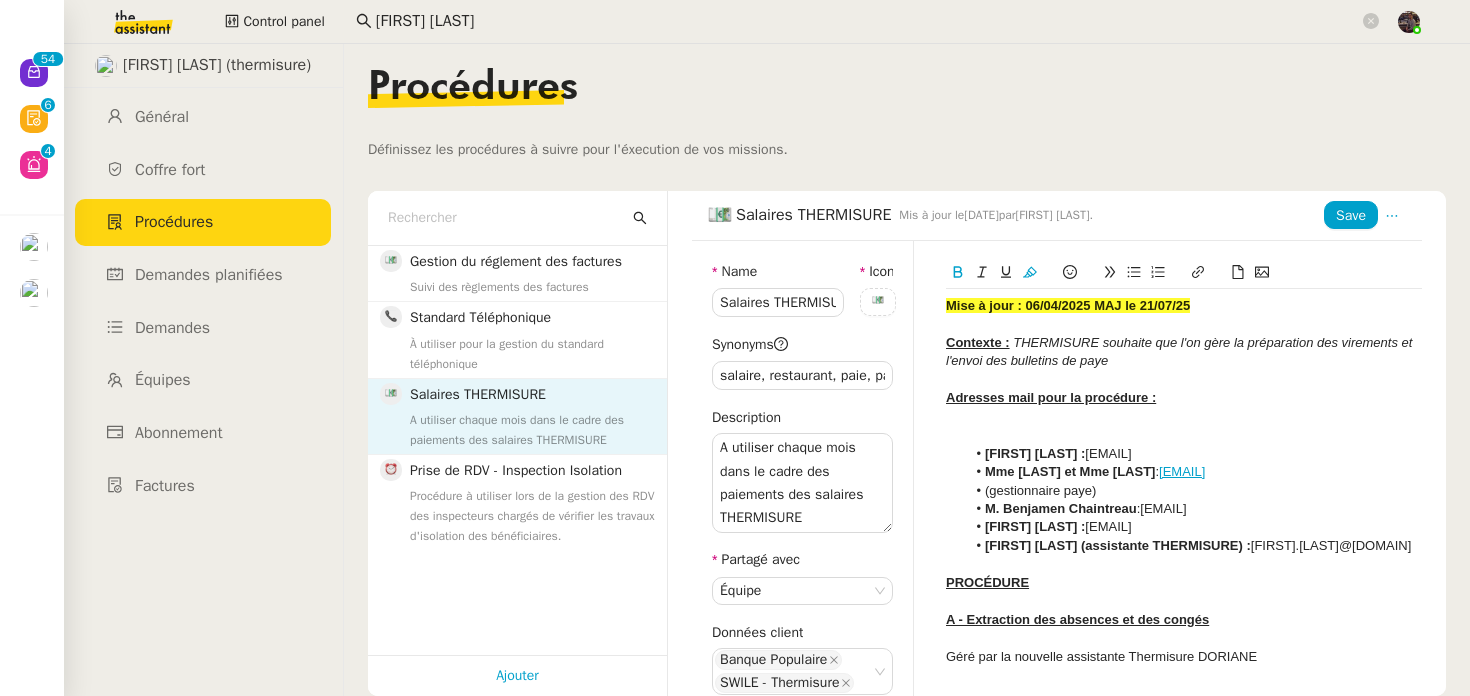scroll, scrollTop: 0, scrollLeft: 0, axis: both 